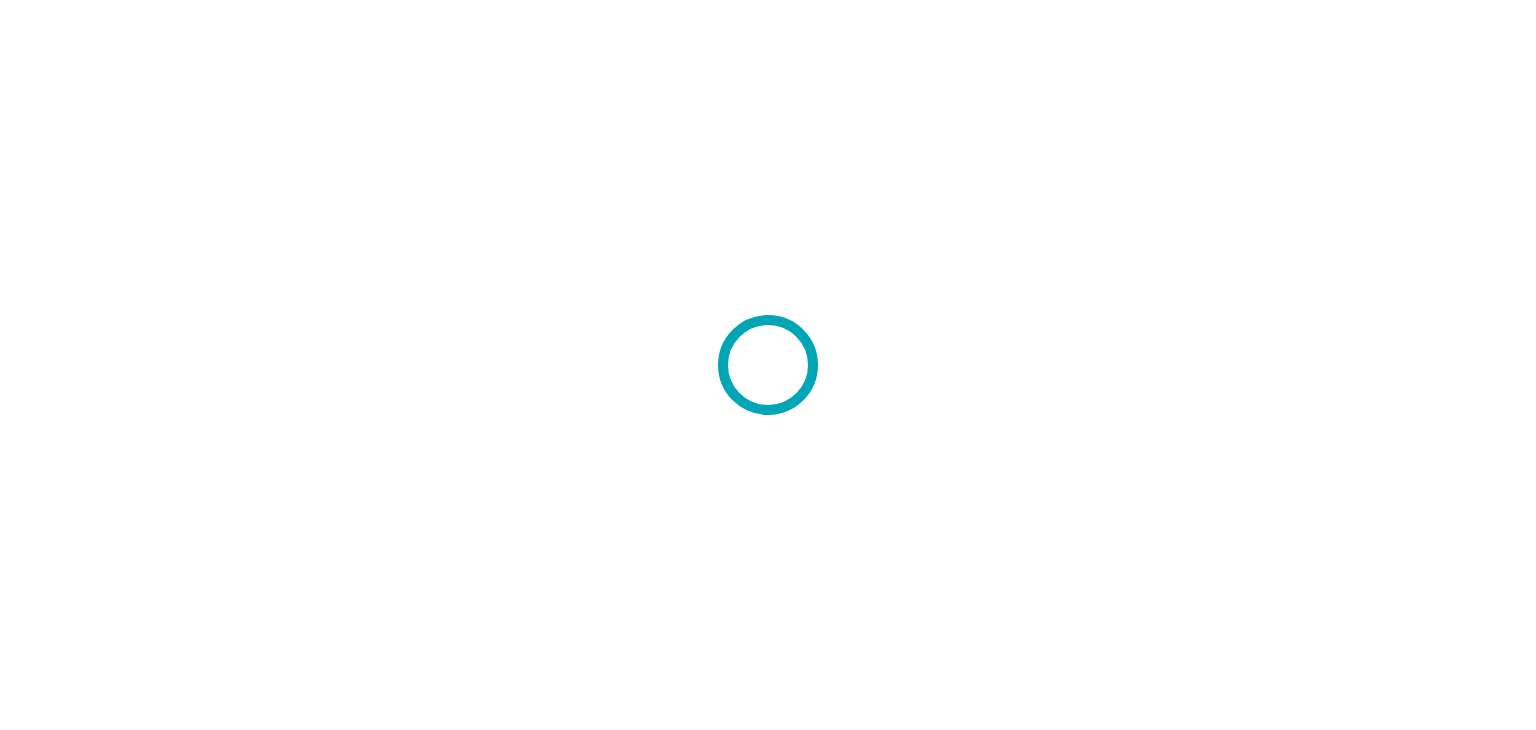 scroll, scrollTop: 0, scrollLeft: 0, axis: both 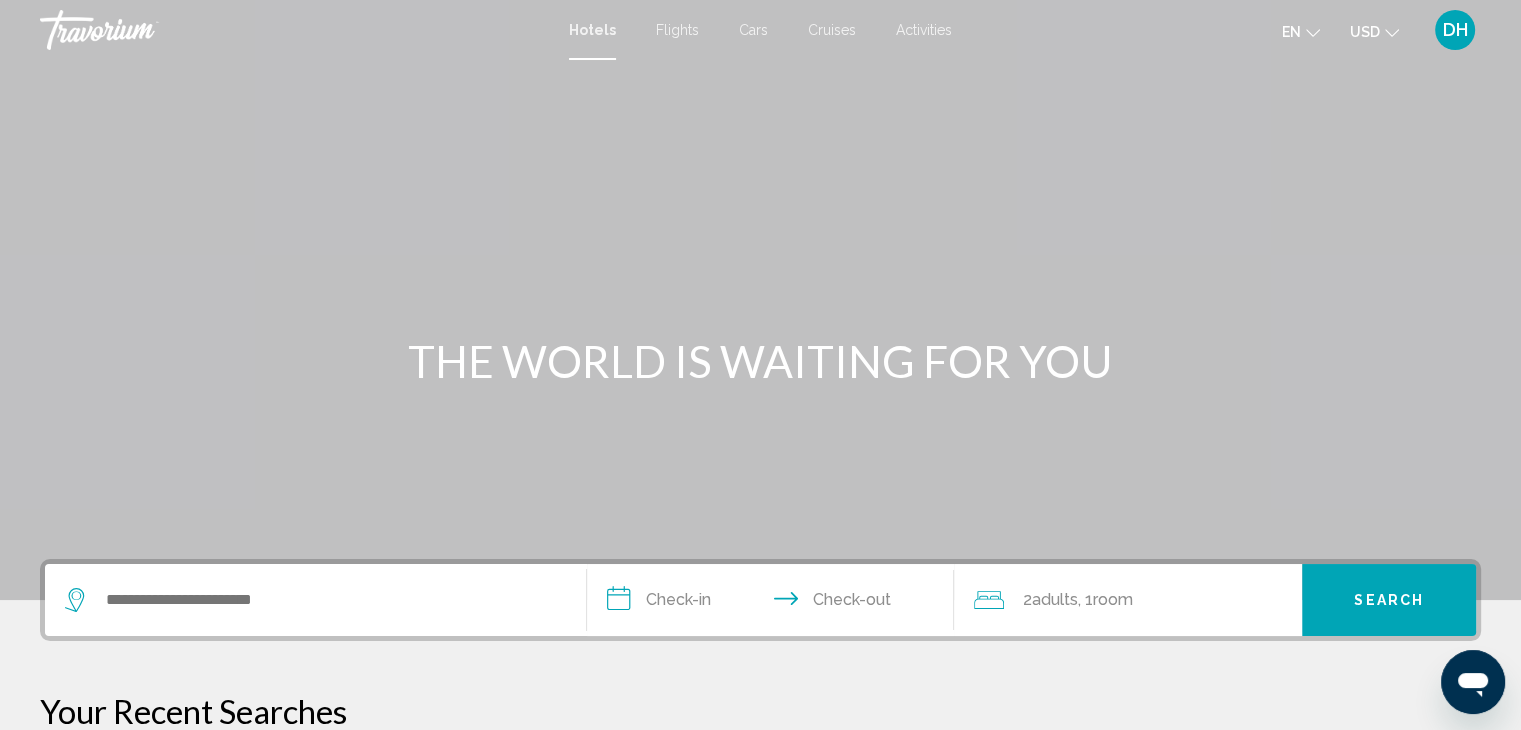 click on "Cruises" at bounding box center (832, 30) 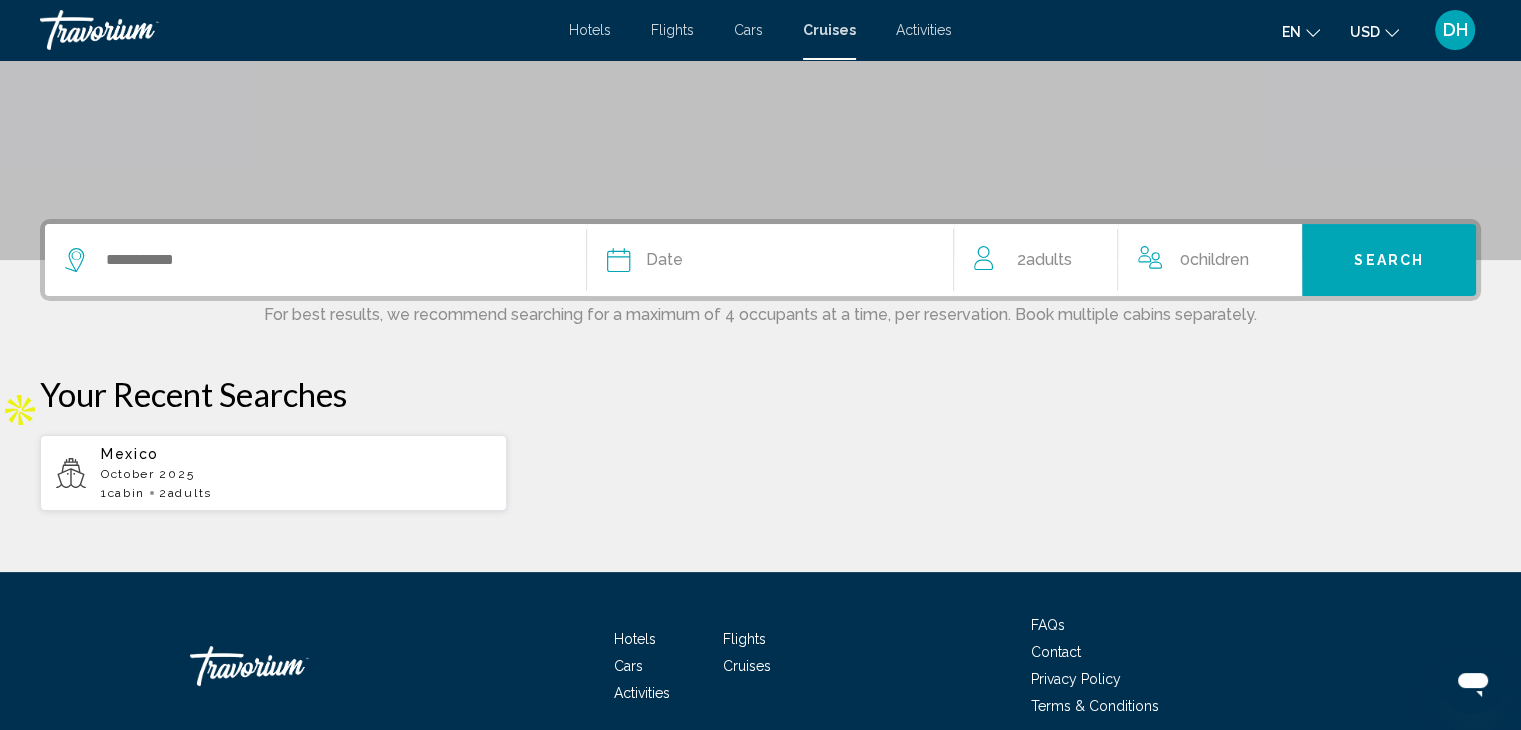 scroll, scrollTop: 352, scrollLeft: 0, axis: vertical 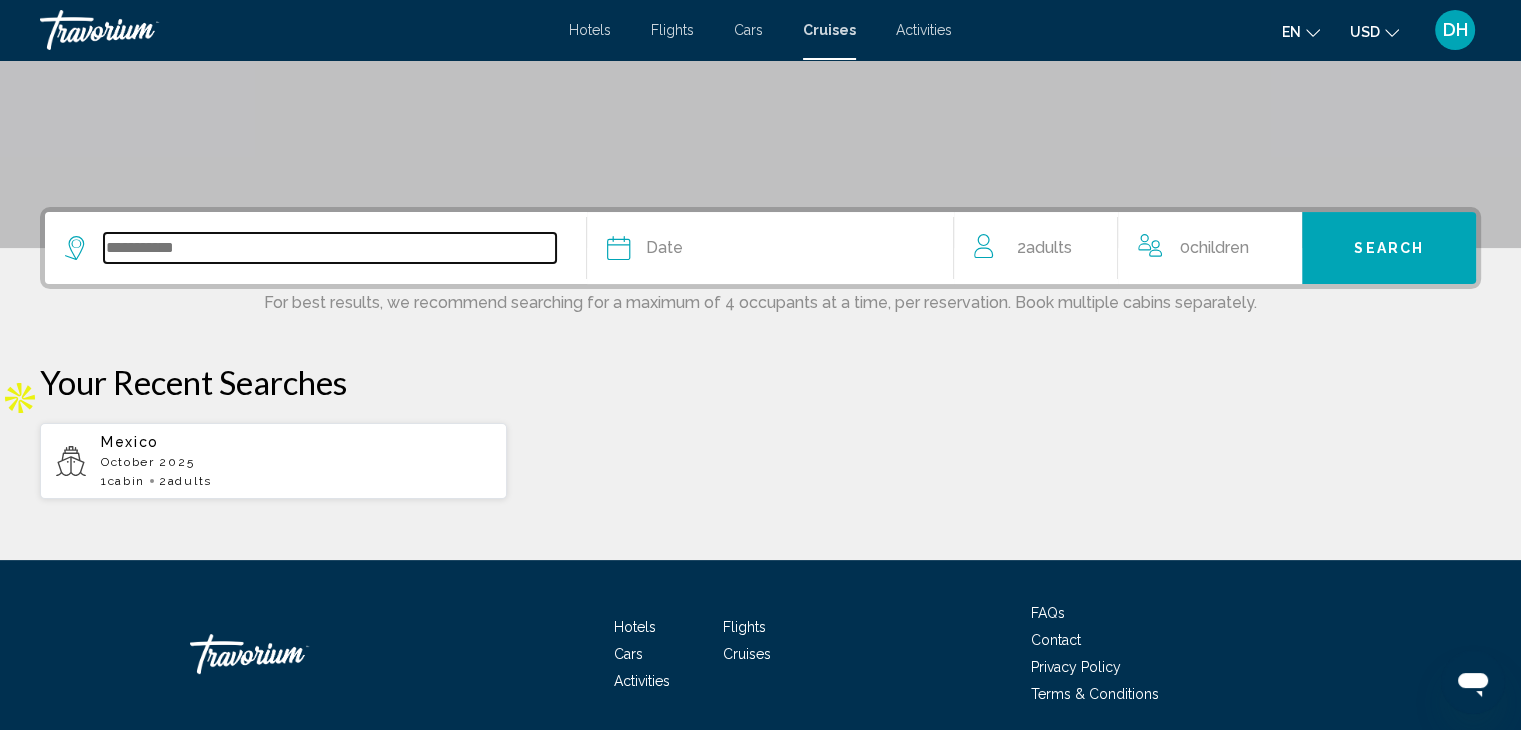 click at bounding box center (330, 248) 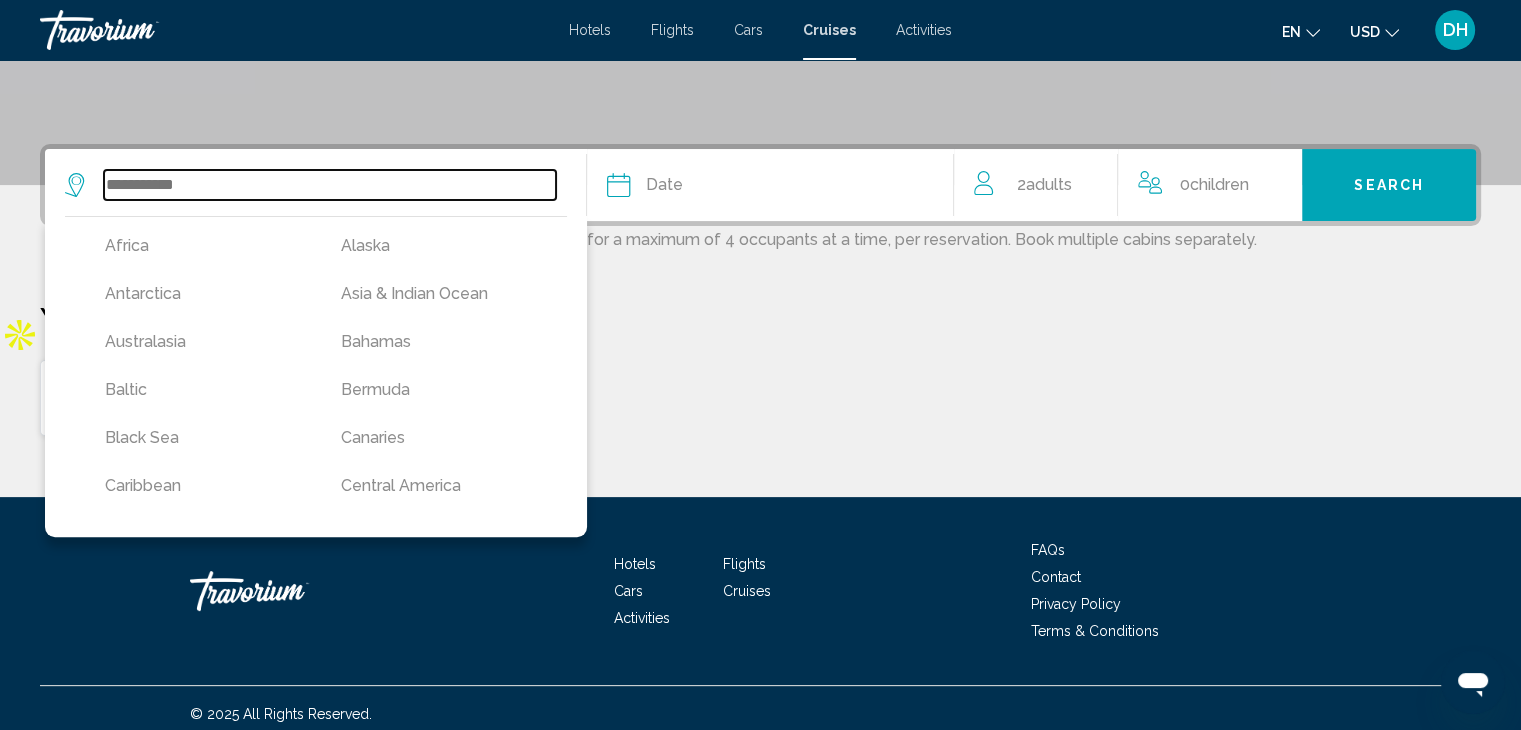 scroll, scrollTop: 426, scrollLeft: 0, axis: vertical 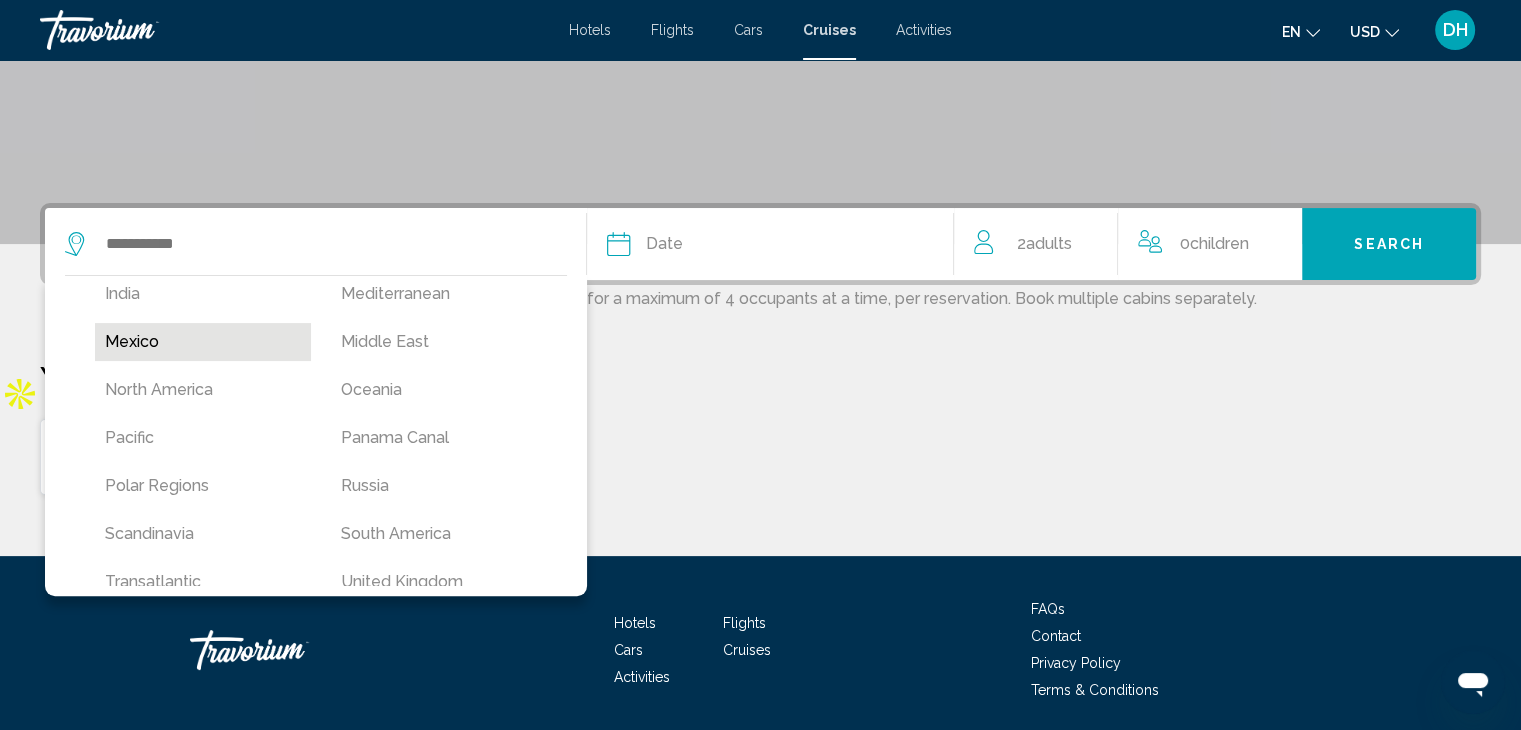 click on "Mexico" at bounding box center [203, 342] 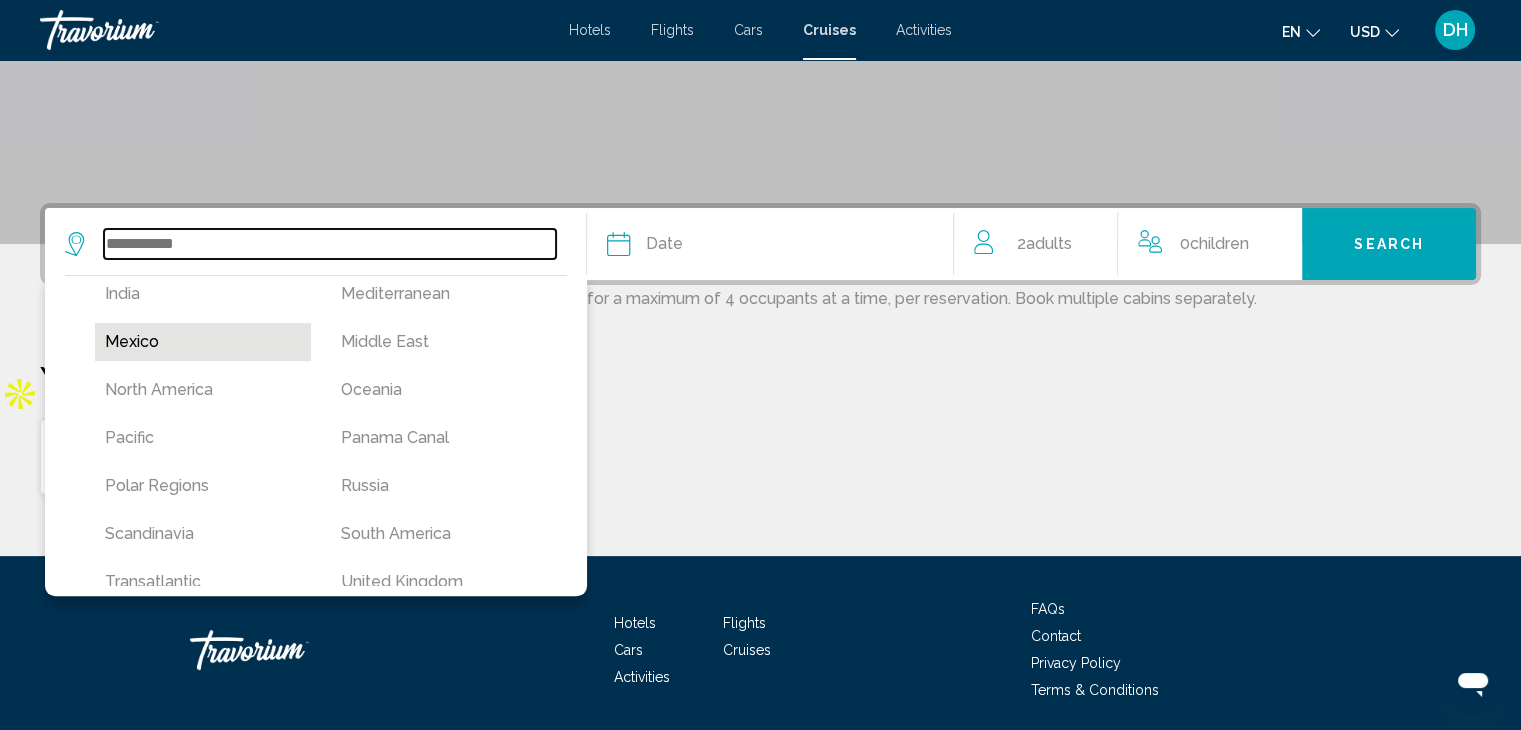type on "******" 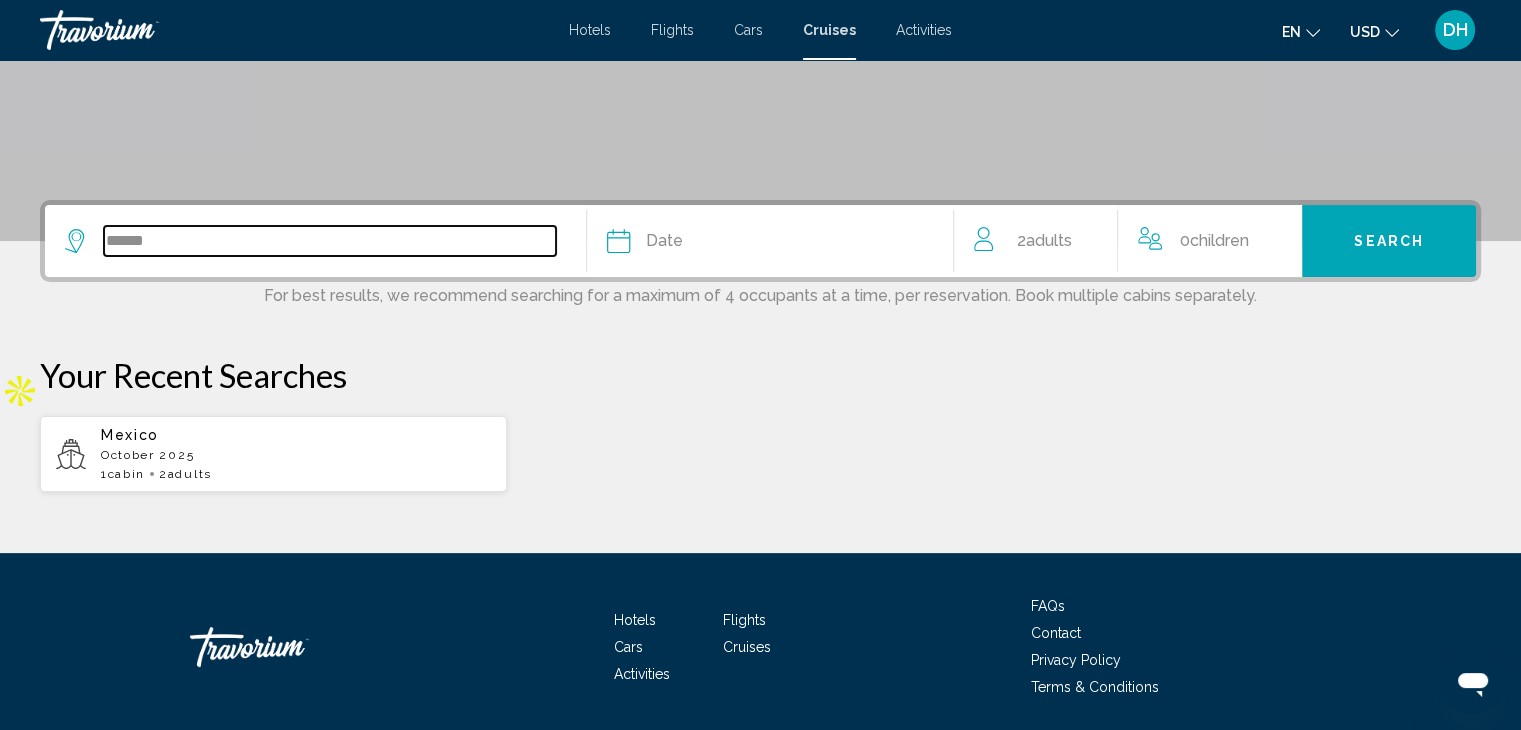 scroll, scrollTop: 338, scrollLeft: 0, axis: vertical 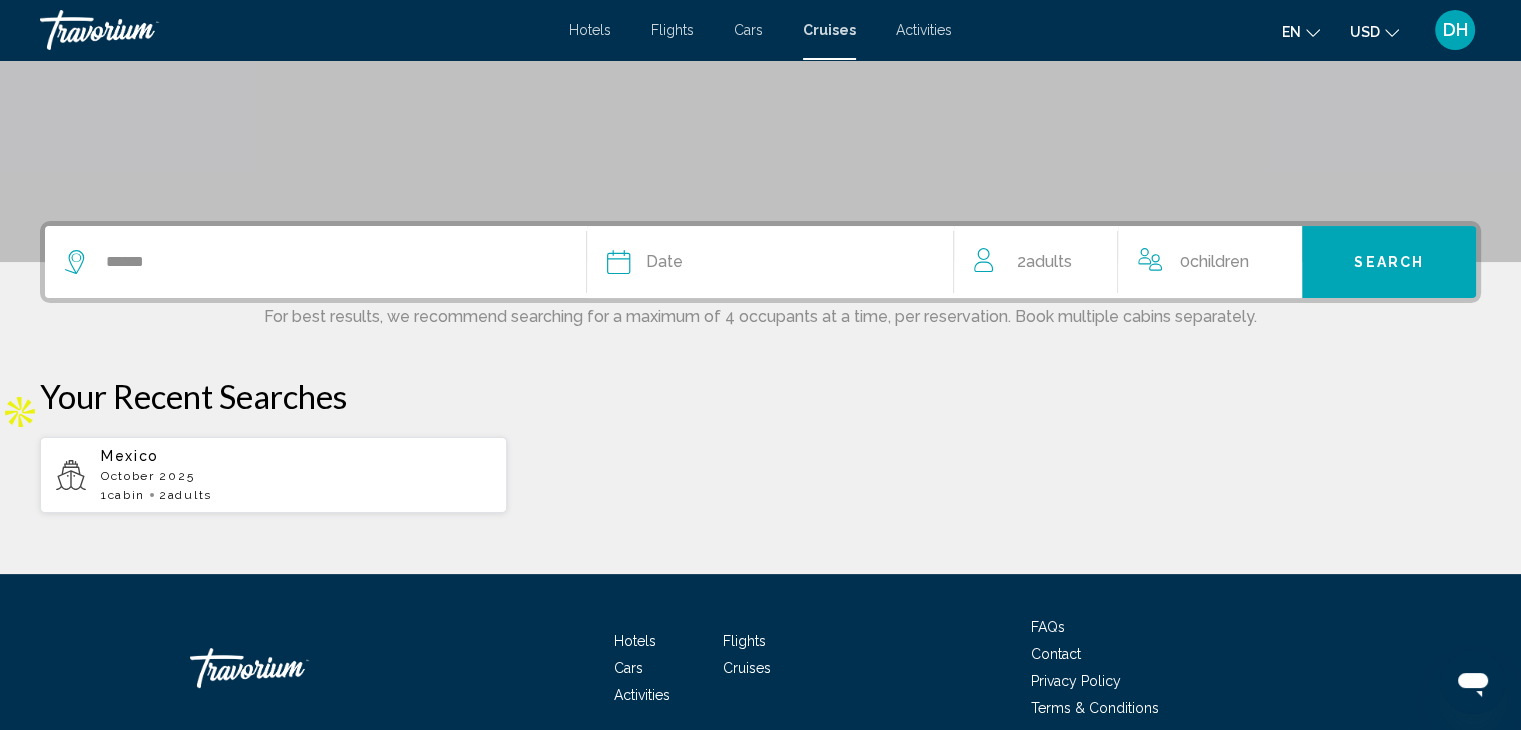 click on "Date" 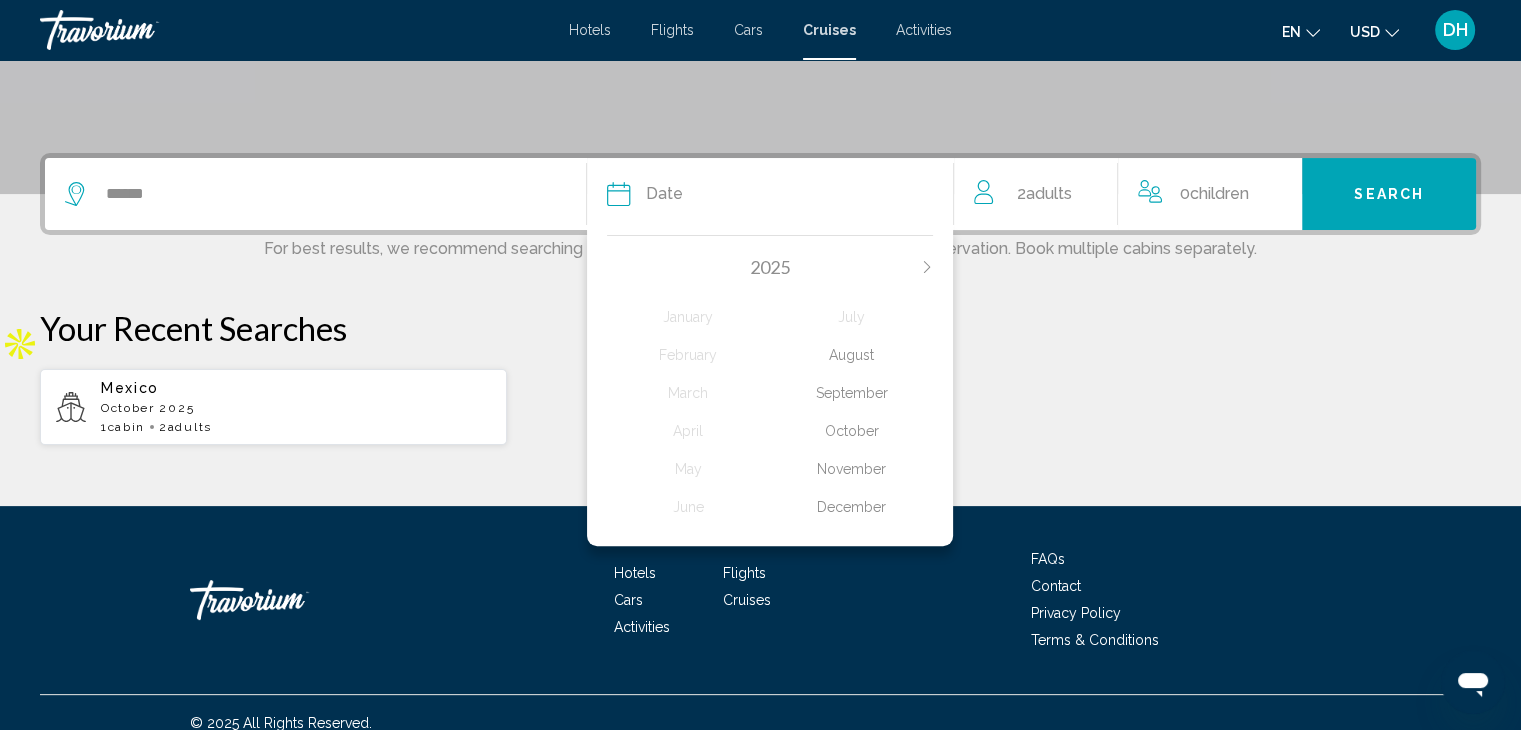 scroll, scrollTop: 426, scrollLeft: 0, axis: vertical 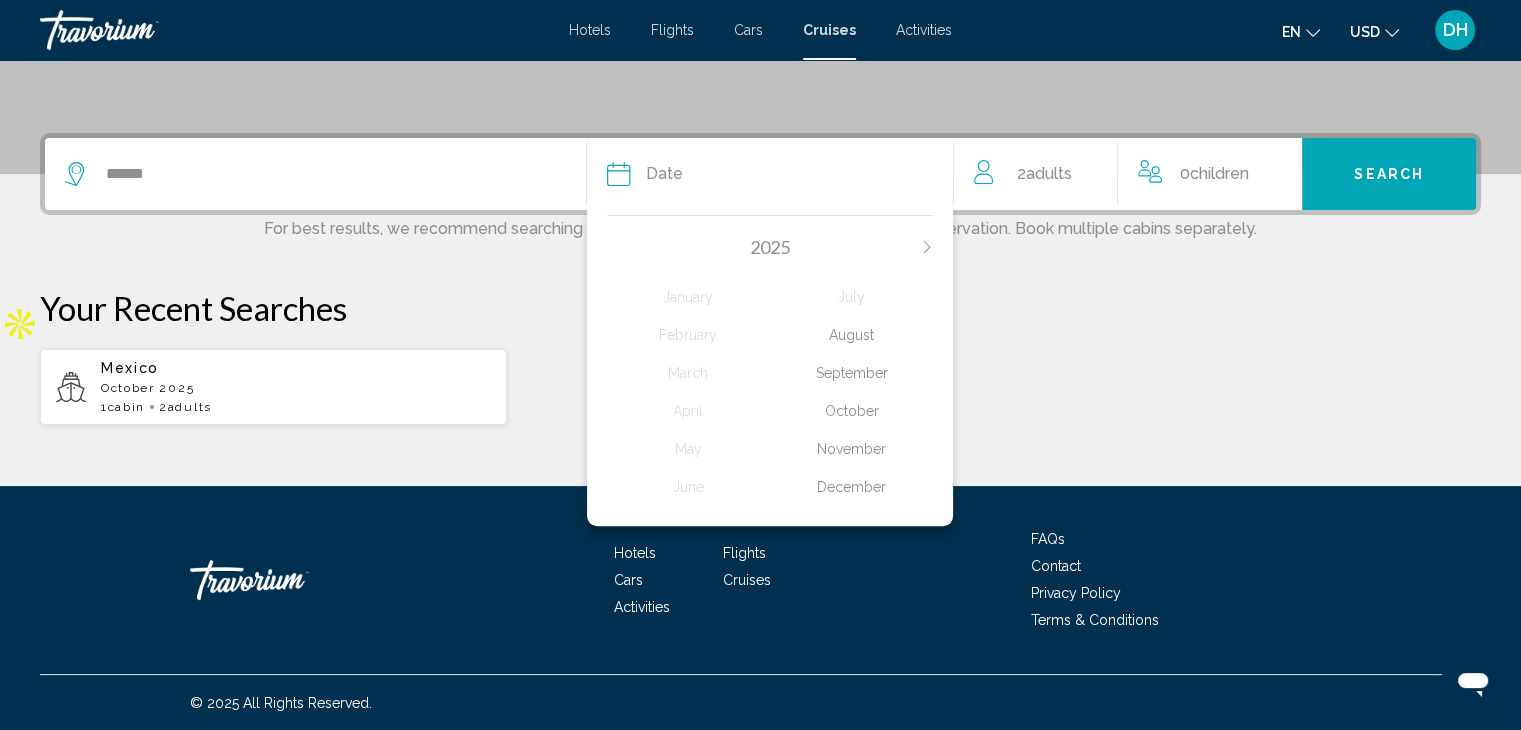 click 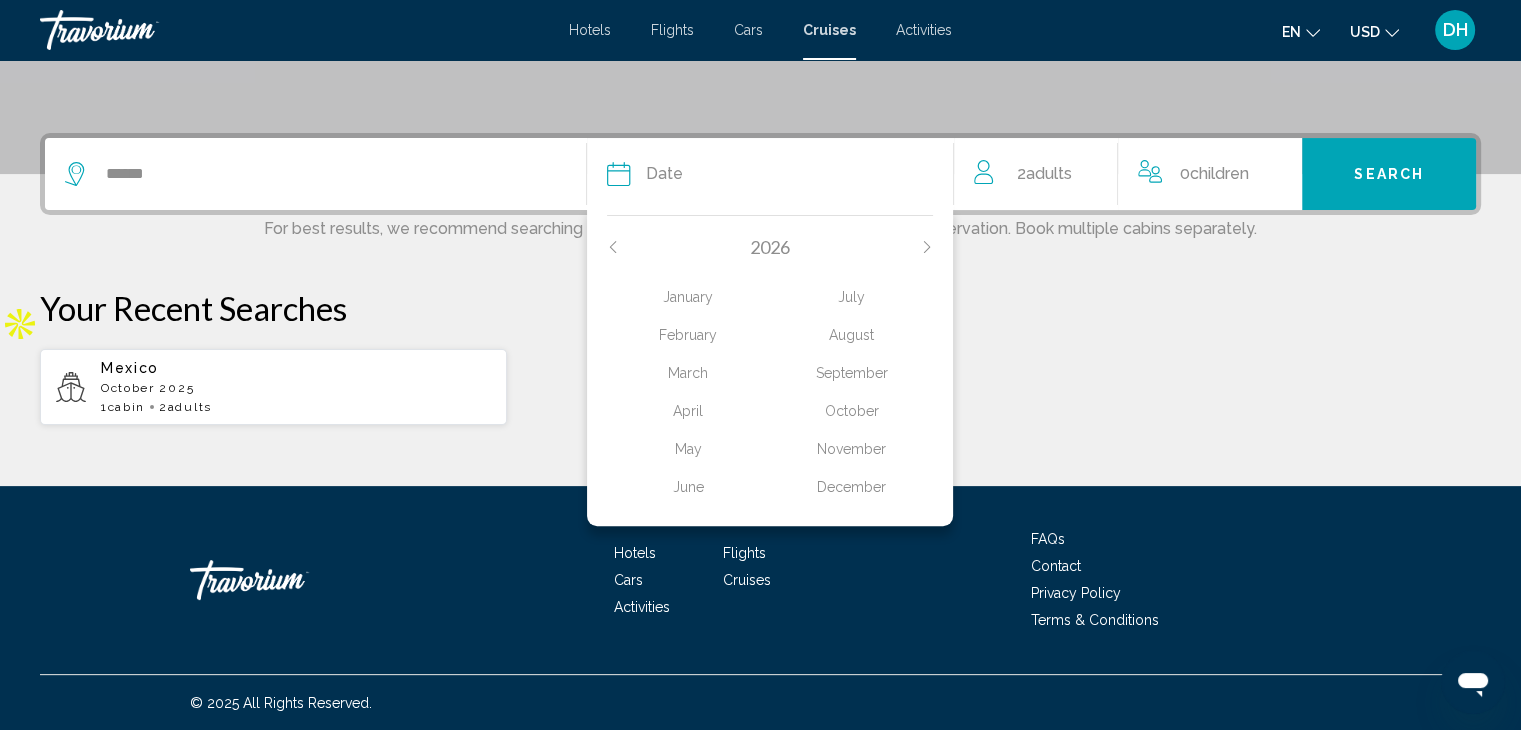 click on "March" 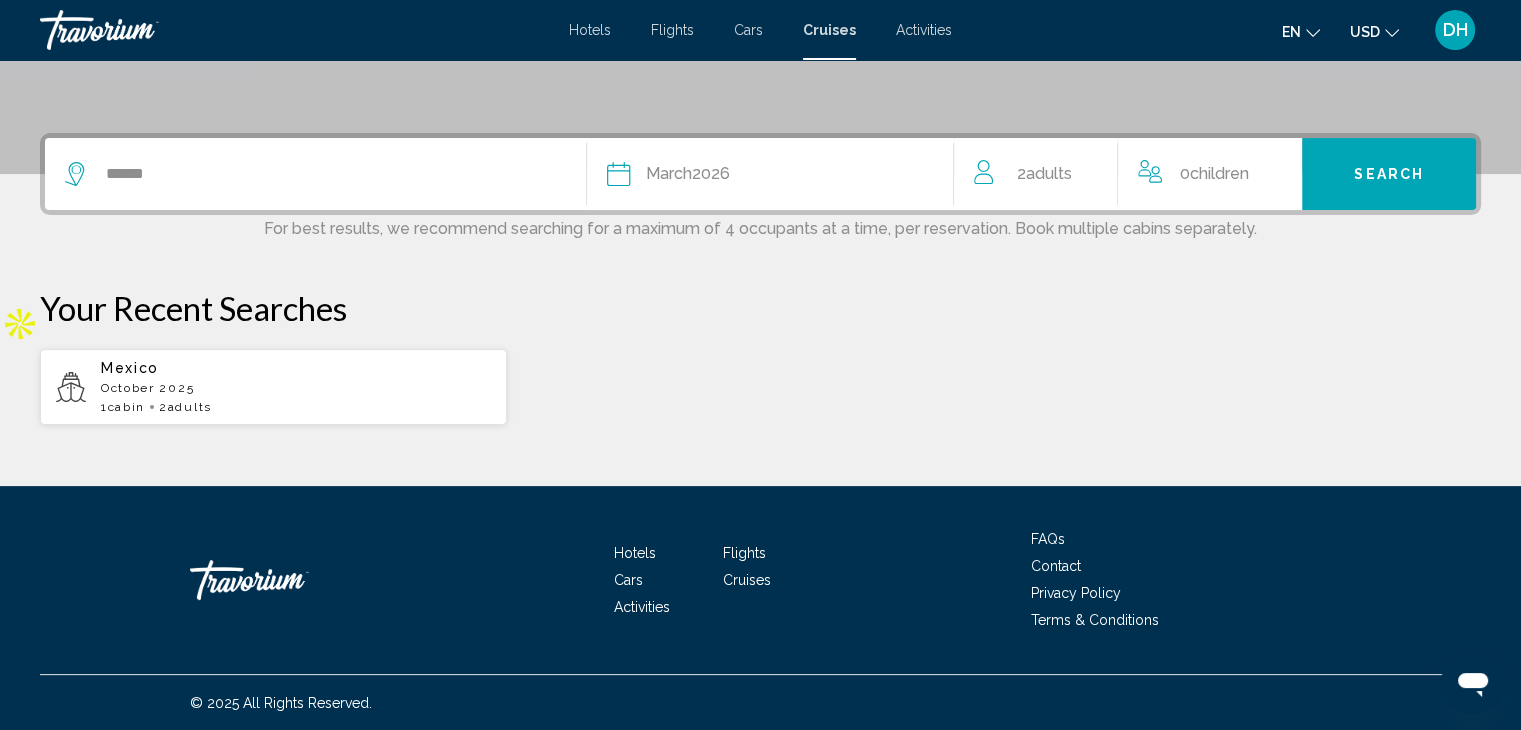 click on "Adults" 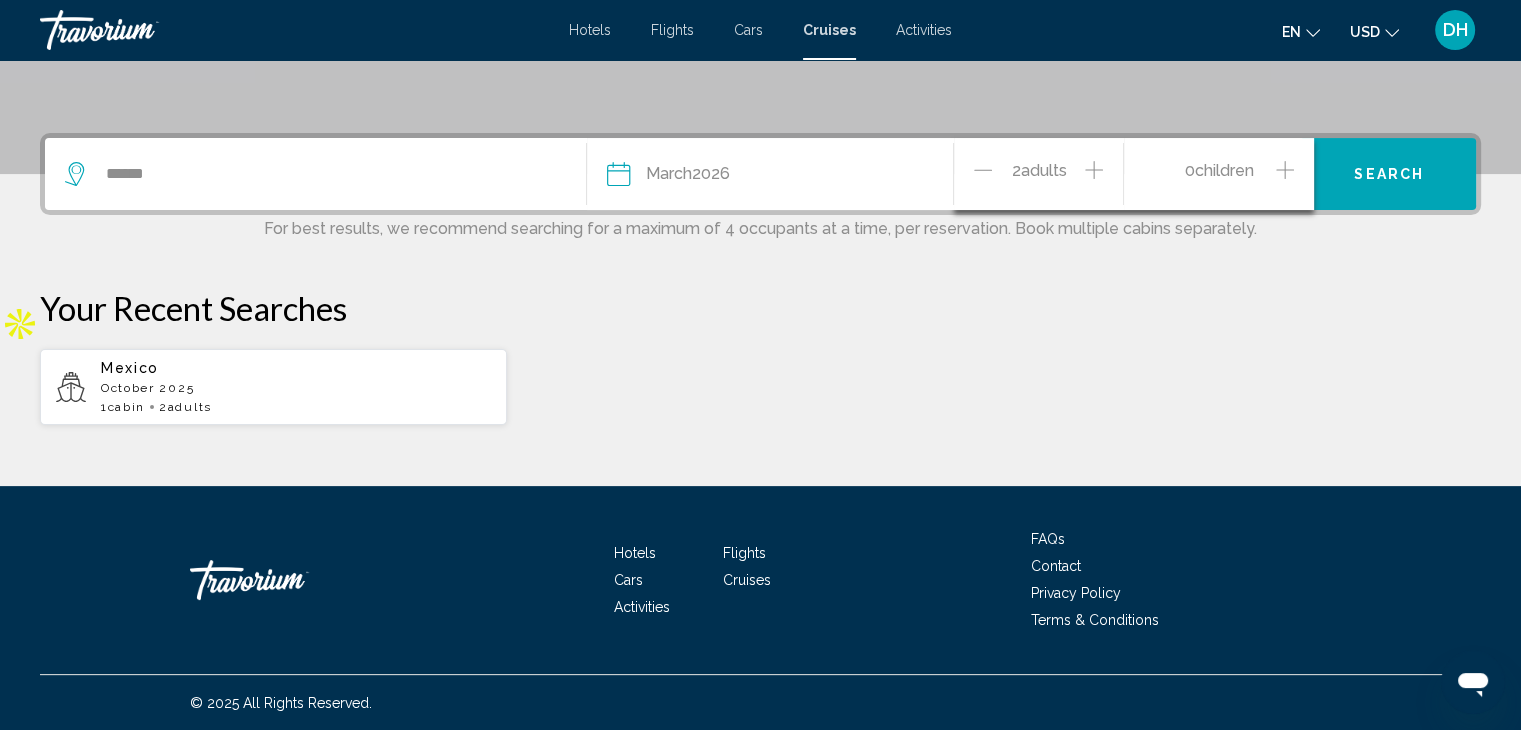 click 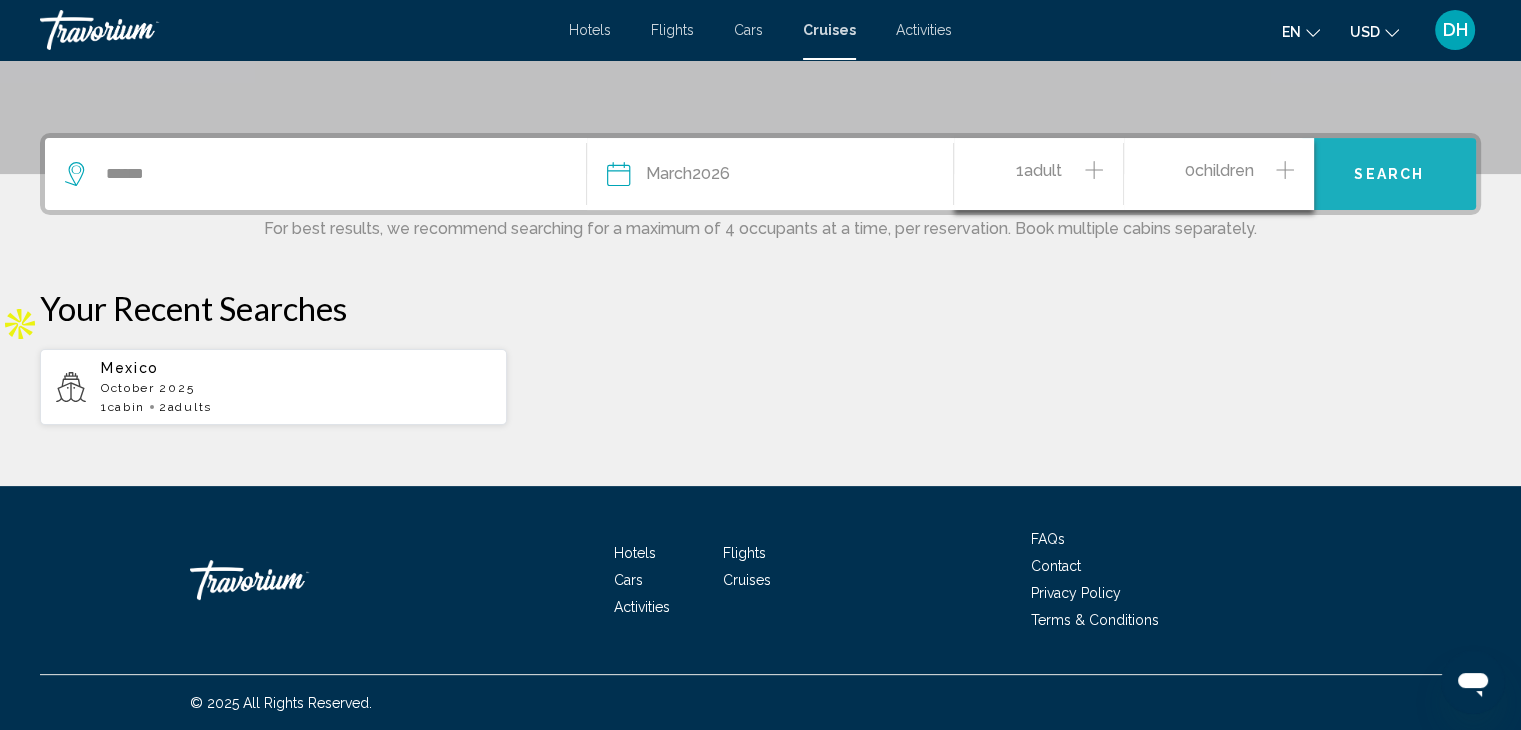 click on "Search" at bounding box center [1389, 175] 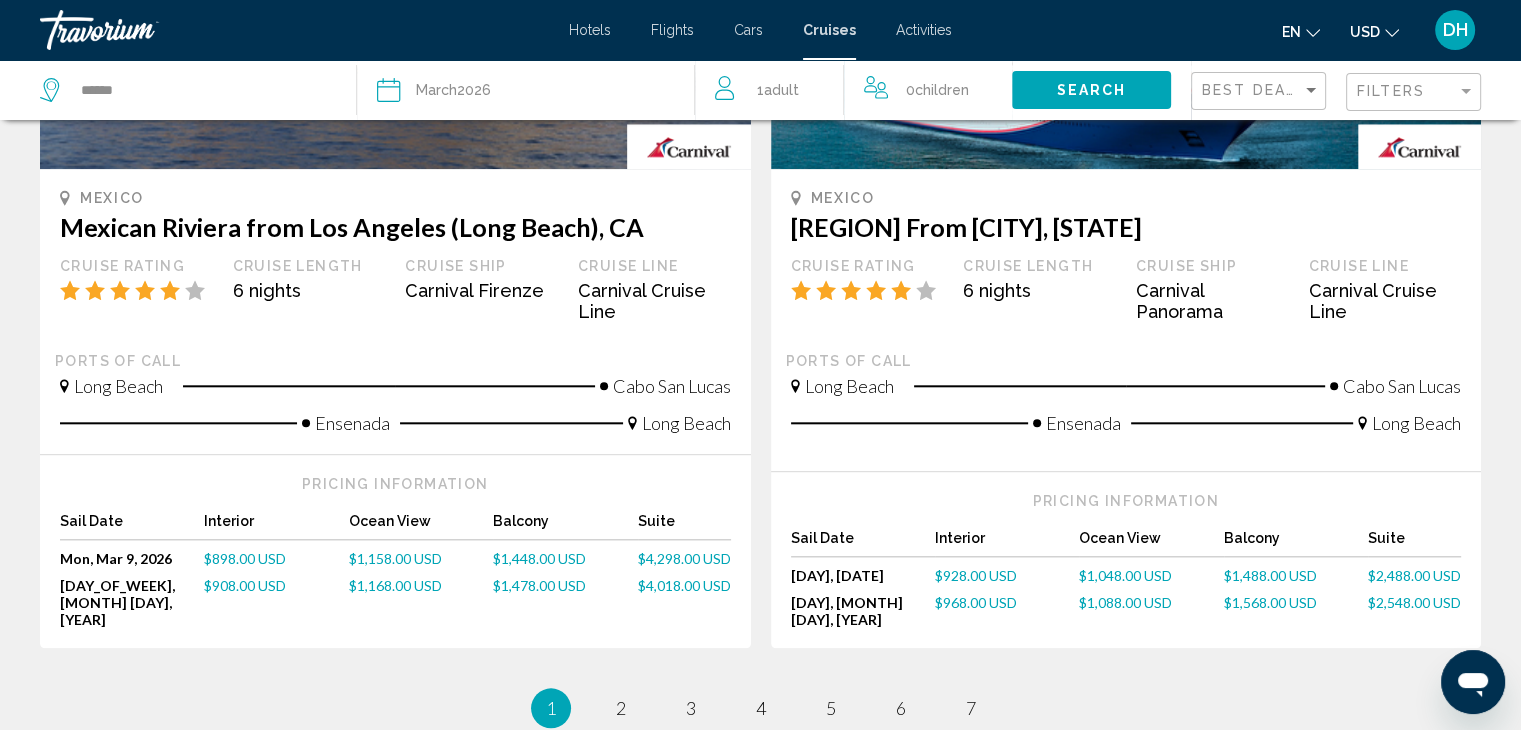 scroll, scrollTop: 2195, scrollLeft: 0, axis: vertical 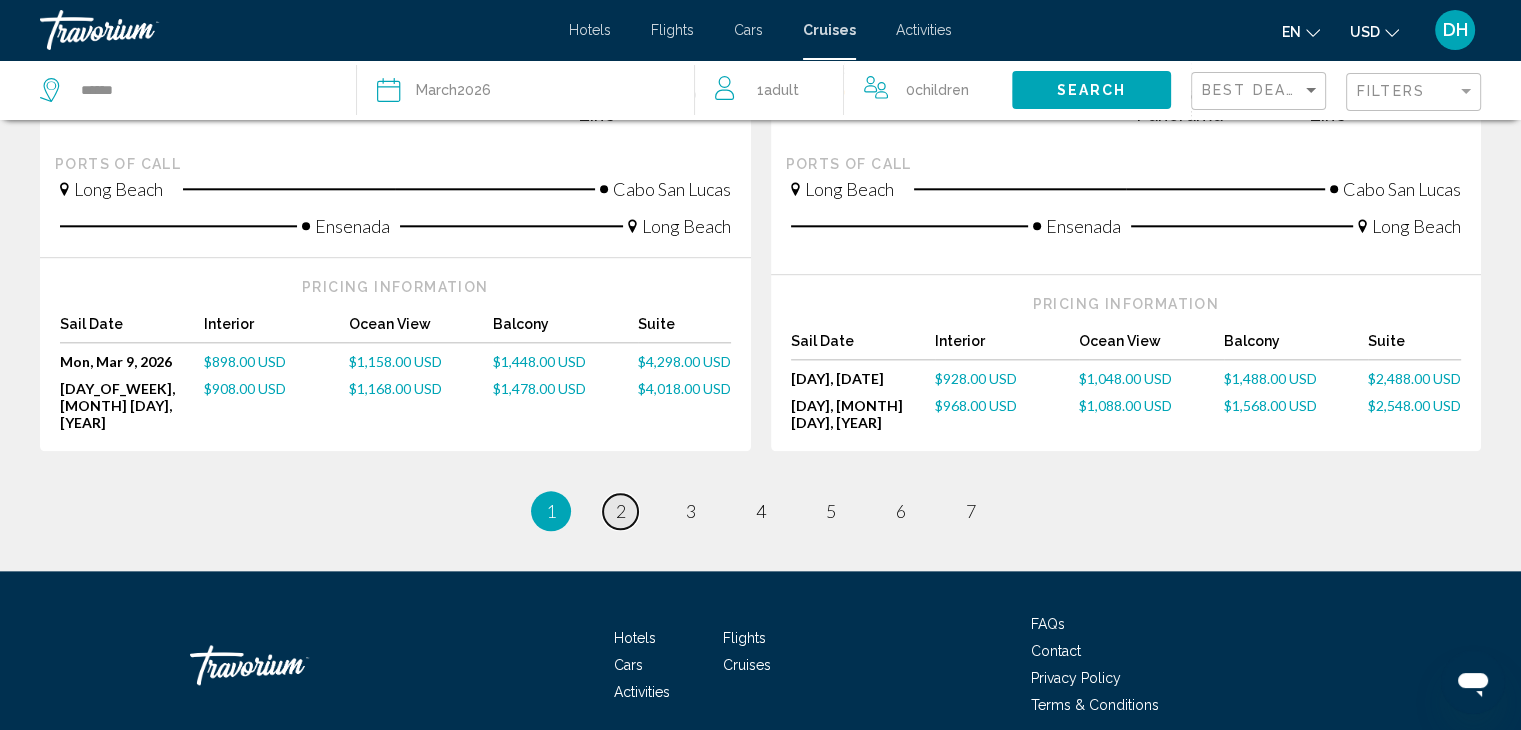 click on "2" at bounding box center (621, 511) 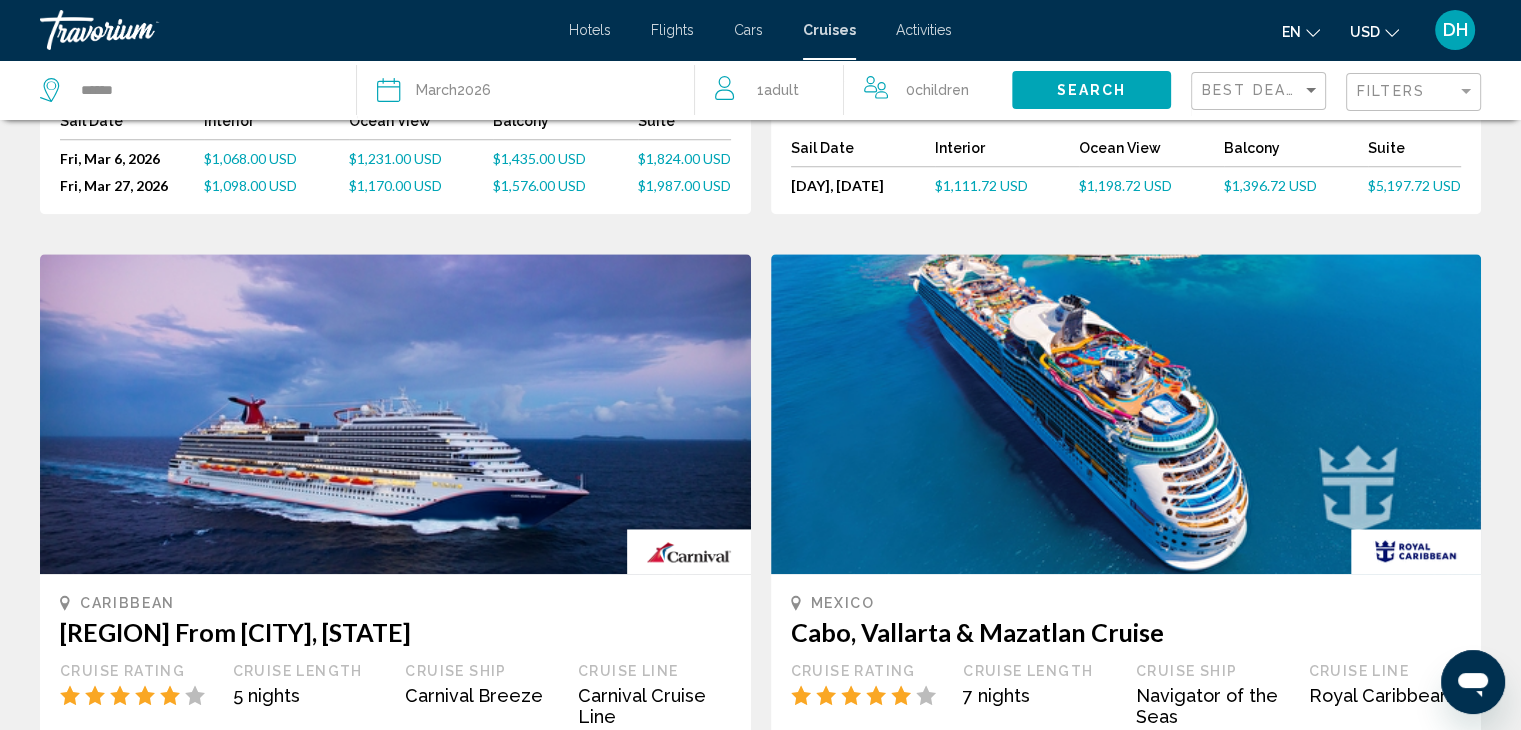 click on "[REGION] From [CITY], [STATE] Cruise Rating
Cruise Length [NUMBER] nights Cruise Ship [SHIP_NAME] Cruise Line [LINE_NAME] Ports of call
[CITY] [PORT_NAME] [PORT_NAME]
[CITY] Pricing Information Sail Date Interior Ocean View Balcony Suite  Mon, [MONTH] [DAY], [YEAR]   [MONTH] [DAY], [YEAR]   [PRICE] USD [PRICE] USD [PRICE] USD [PRICE] USD  Sat, [MONTH] [DAY], [YEAR]   [MONTH] [DAY], [YEAR]   [PRICE] USD [PRICE] USD [PRICE] USD [PRICE] USD  Mon, [MONTH] [DAY], [YEAR]   [MONTH] [DAY], [YEAR]   [PRICE] USD [PRICE] USD [PRICE] USD [PRICE] USD  Sat, [MONTH] [DAY], [YEAR]   [MONTH] [DAY], [YEAR]   [PRICE] USD [PRICE] USD [PRICE] USD [PRICE] USD" at bounding box center [395, 697] 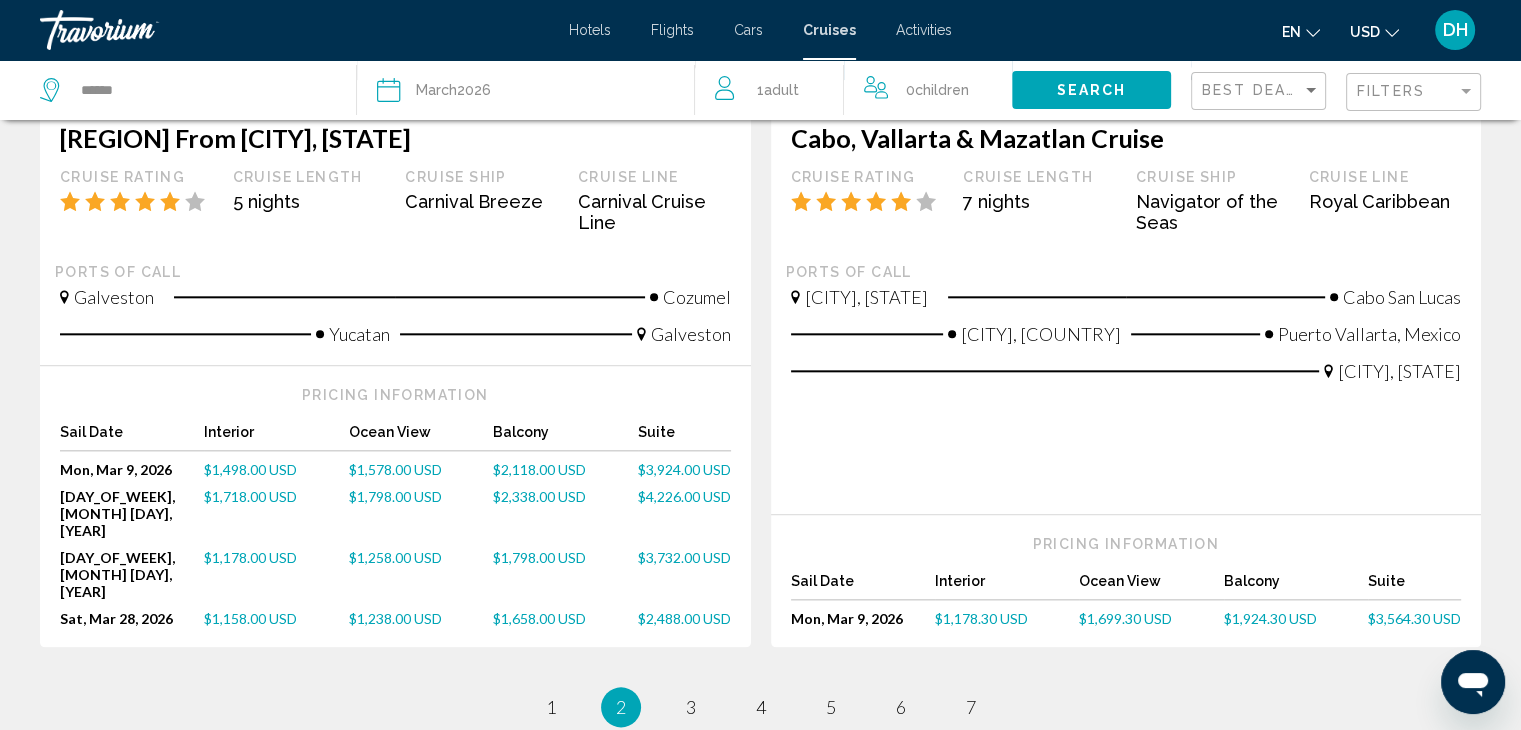 scroll, scrollTop: 2183, scrollLeft: 0, axis: vertical 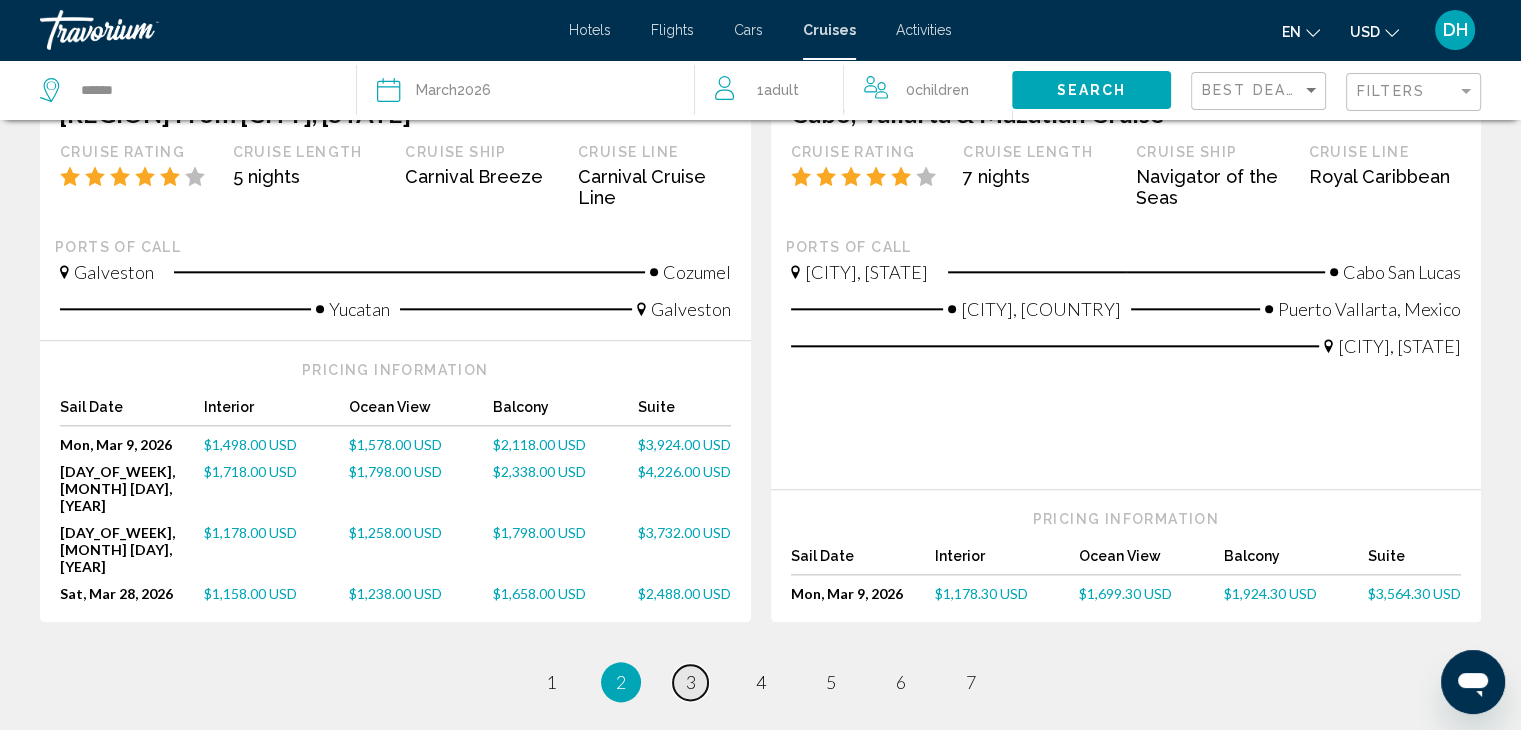 click on "3" at bounding box center (691, 682) 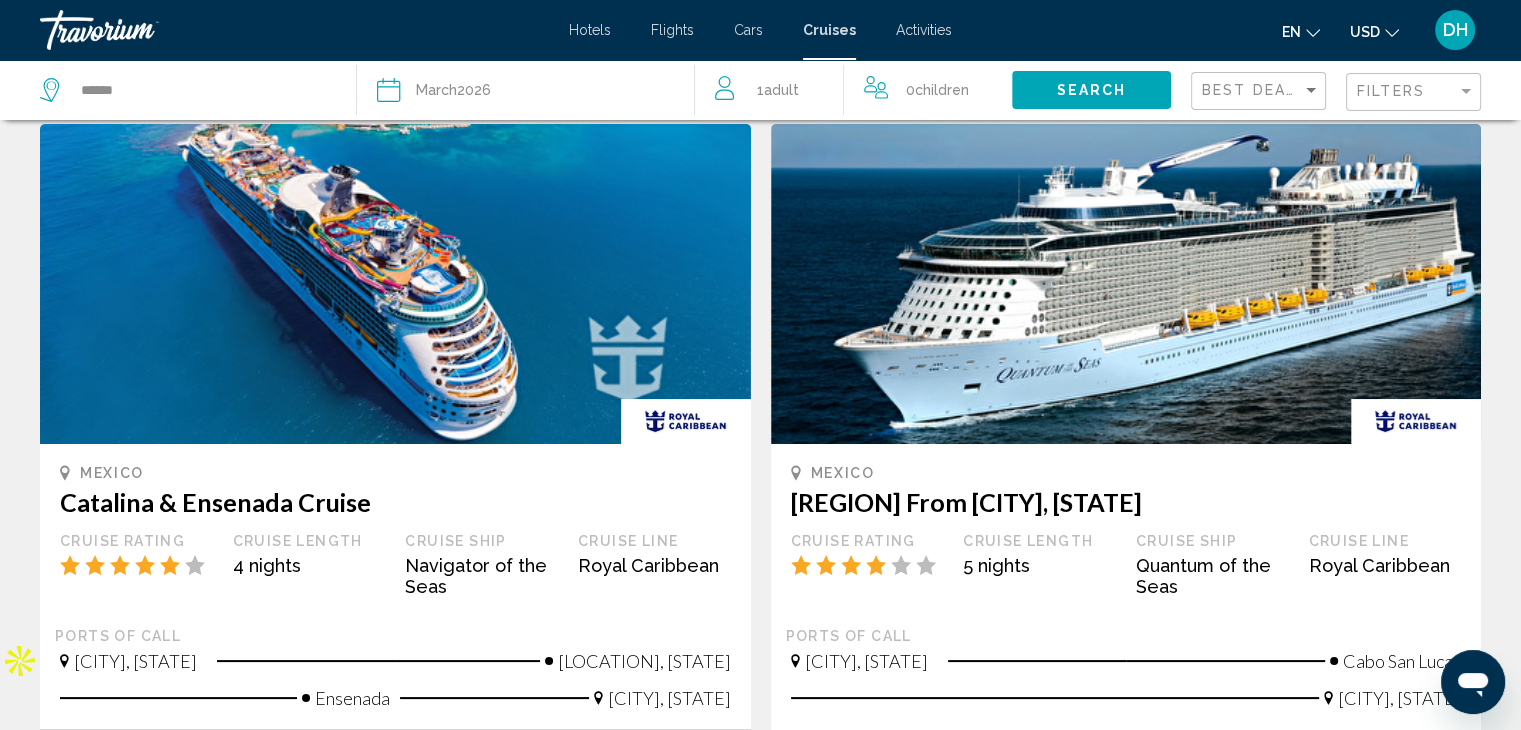 scroll, scrollTop: 0, scrollLeft: 0, axis: both 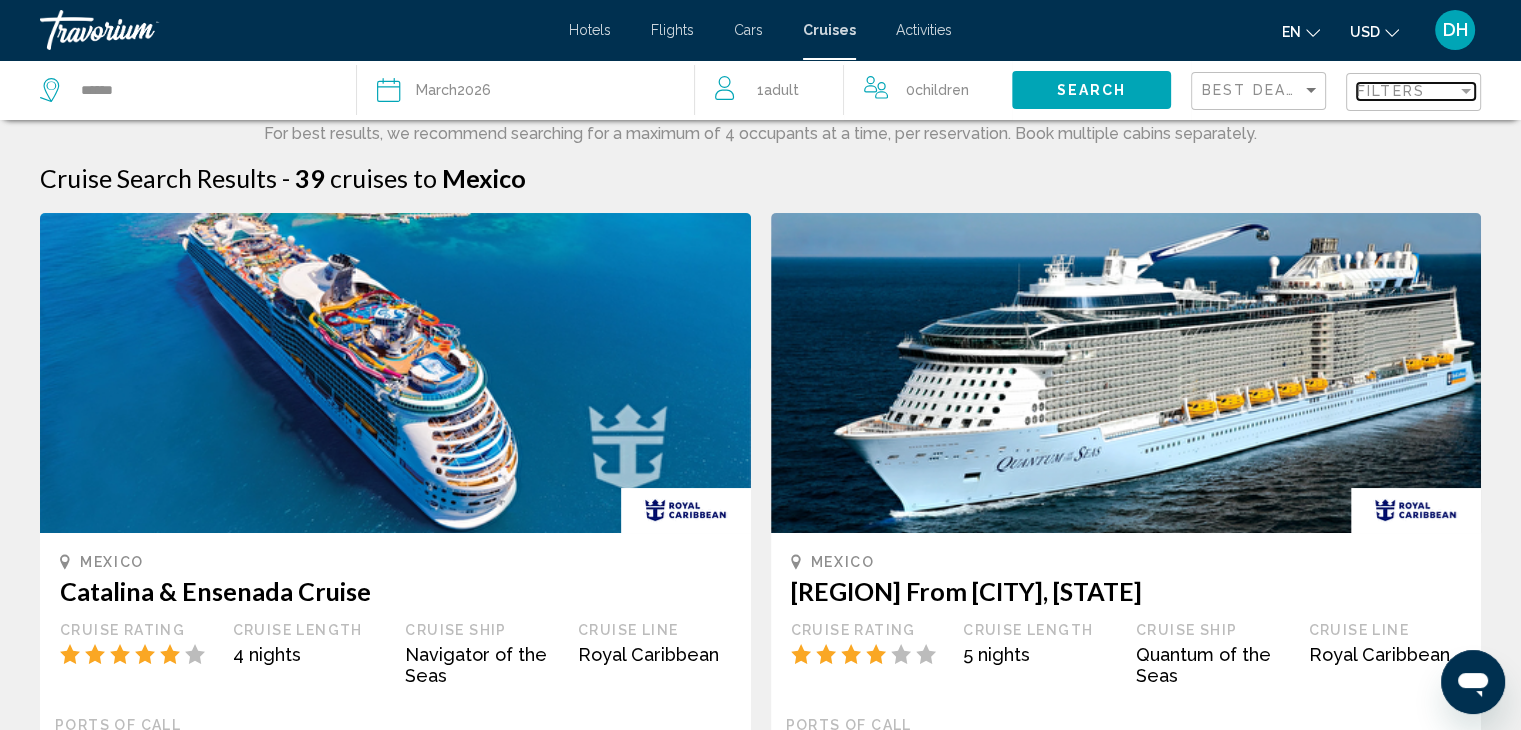click on "Filters" at bounding box center [1391, 91] 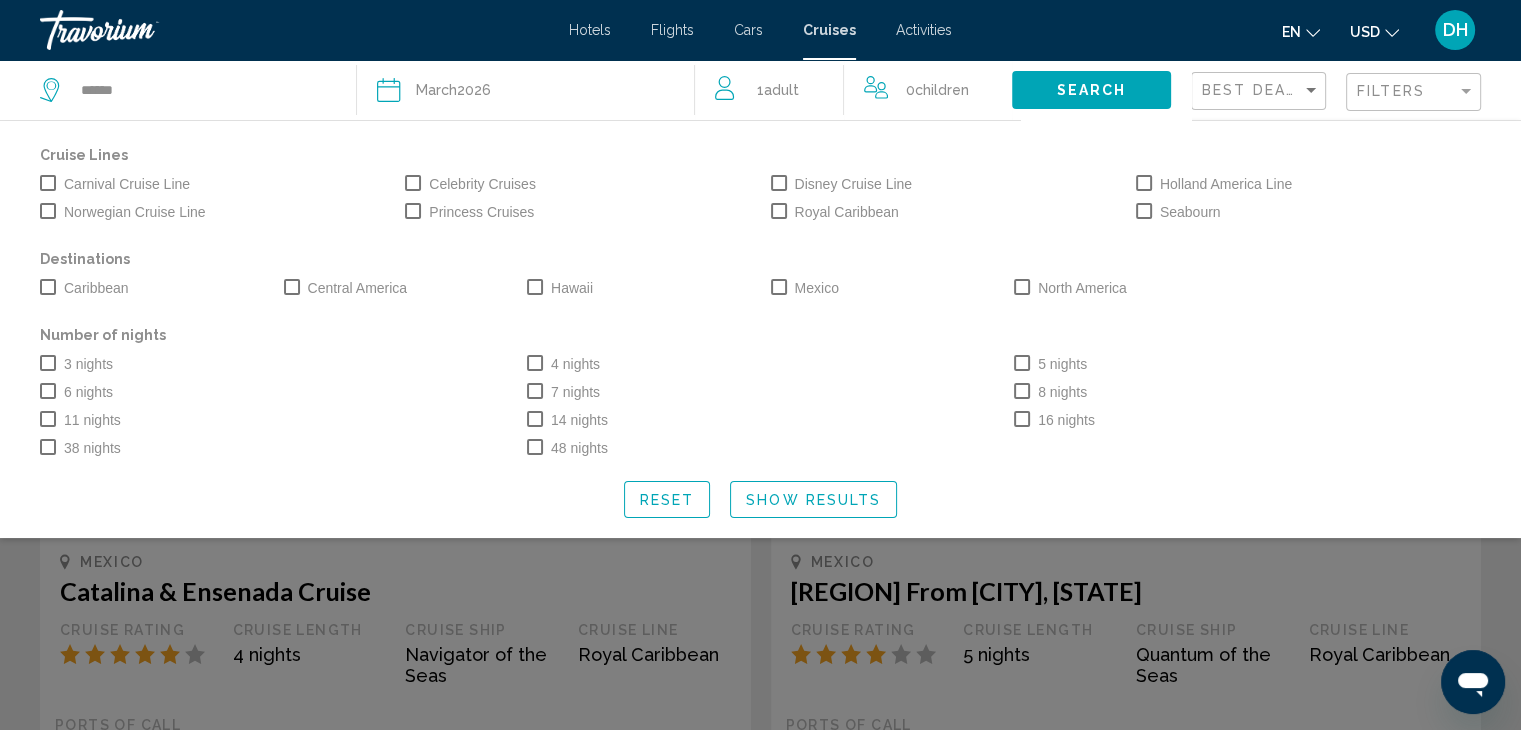 click 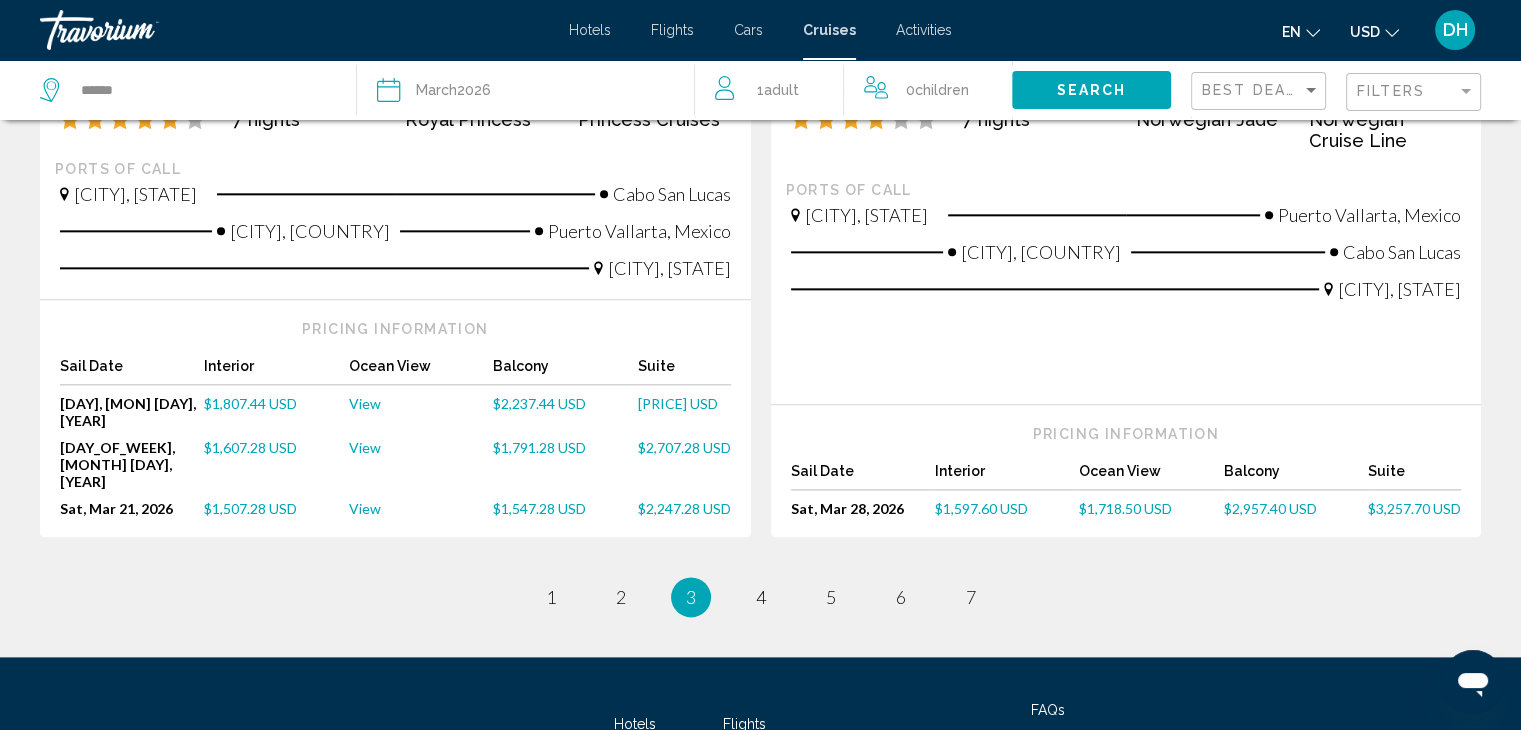 scroll, scrollTop: 2383, scrollLeft: 0, axis: vertical 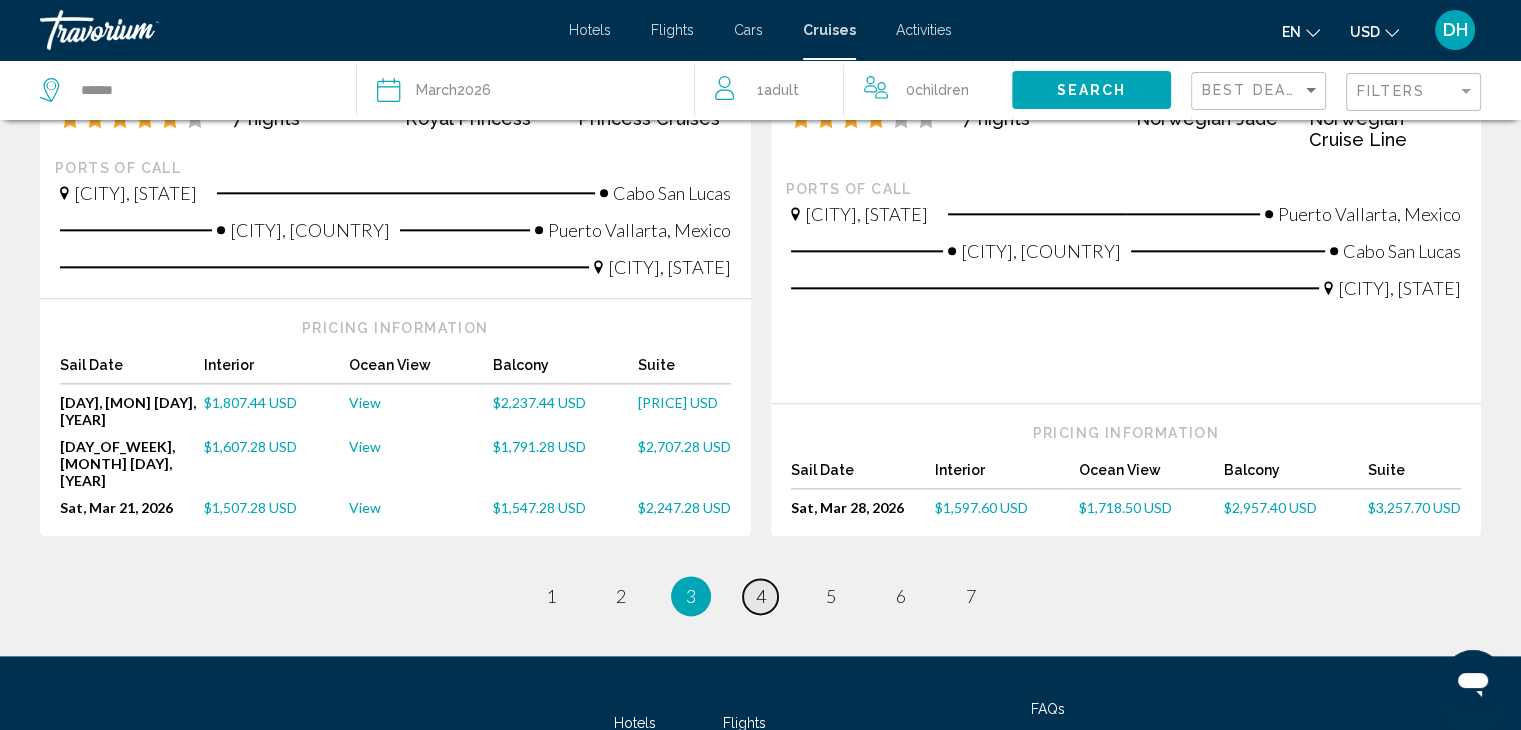 click on "4" at bounding box center [761, 596] 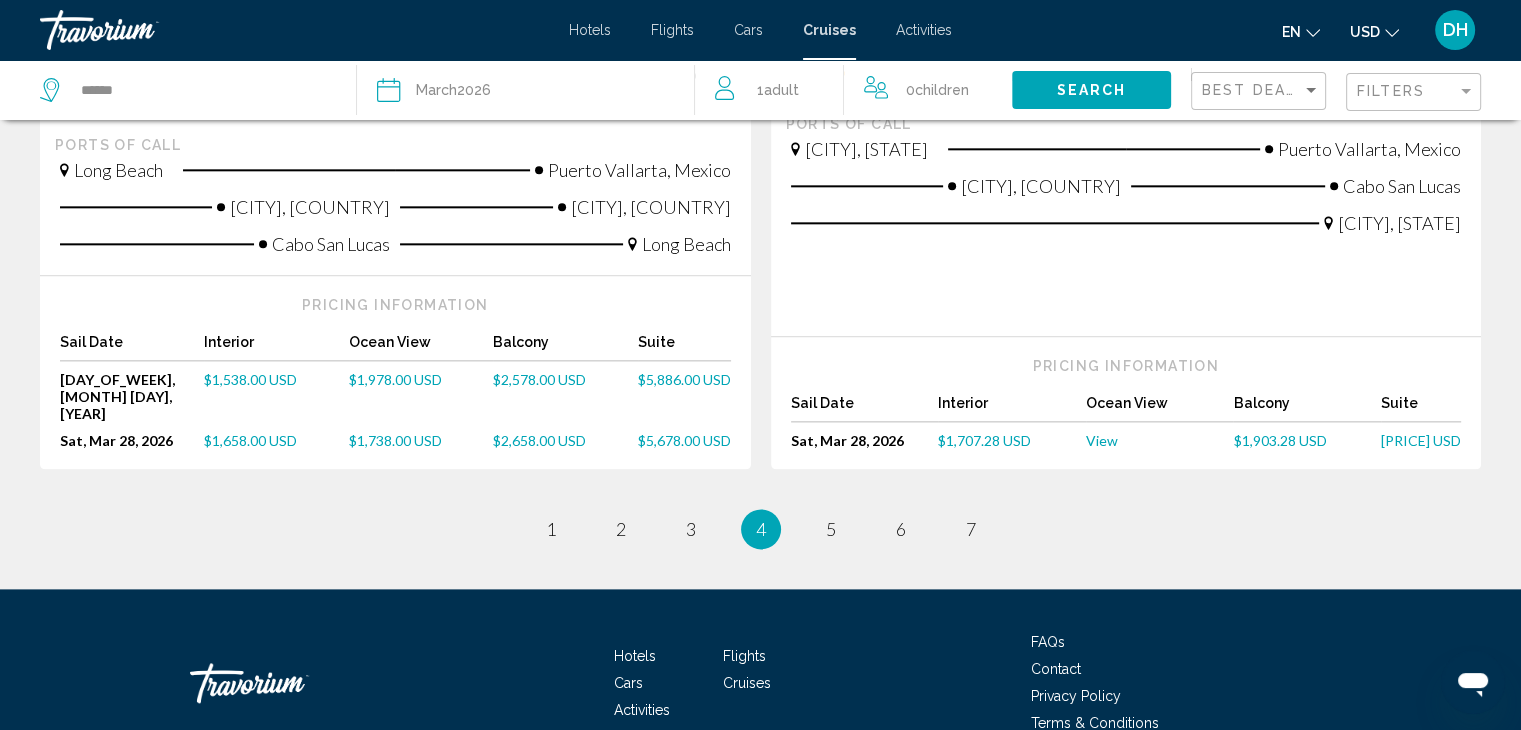 scroll, scrollTop: 2365, scrollLeft: 0, axis: vertical 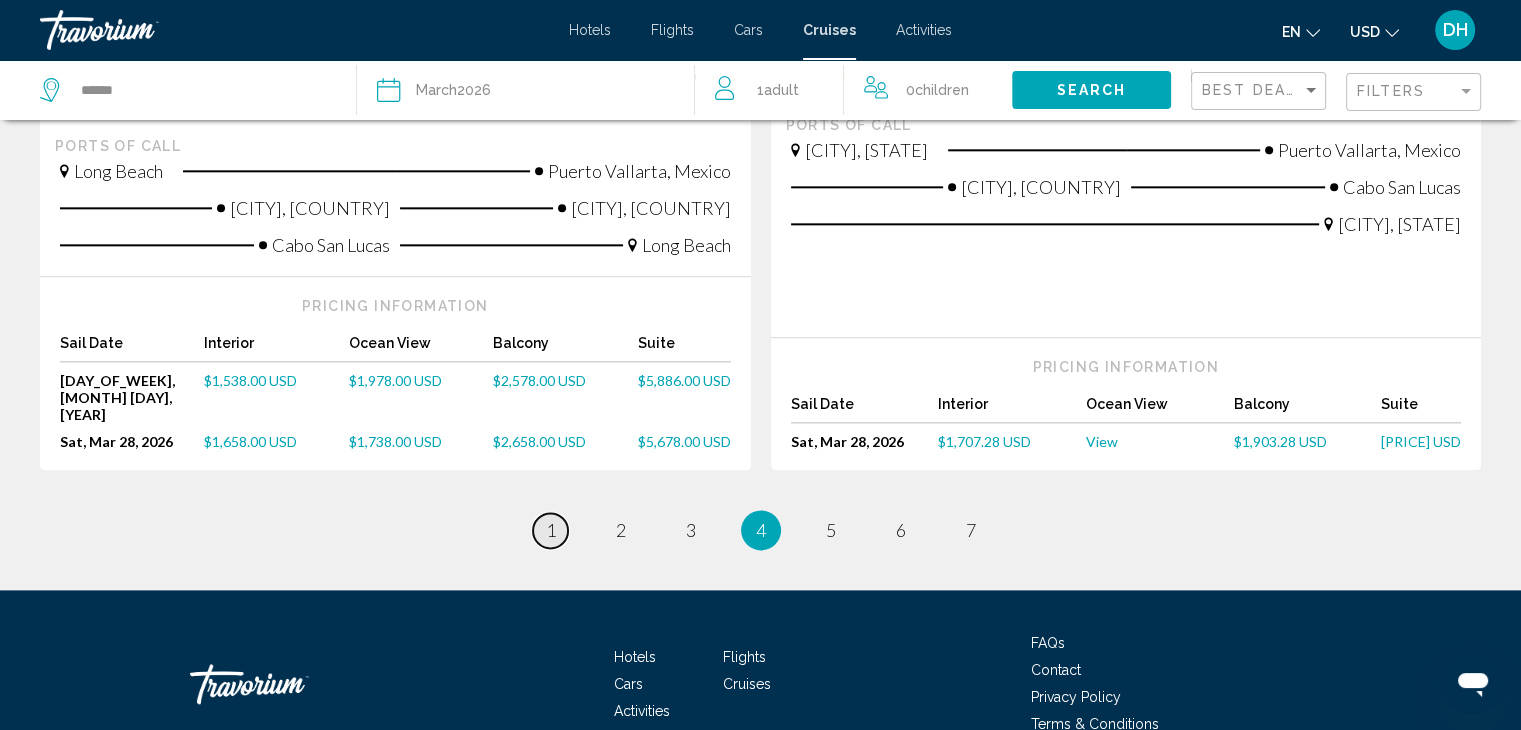 click on "1" at bounding box center [551, 530] 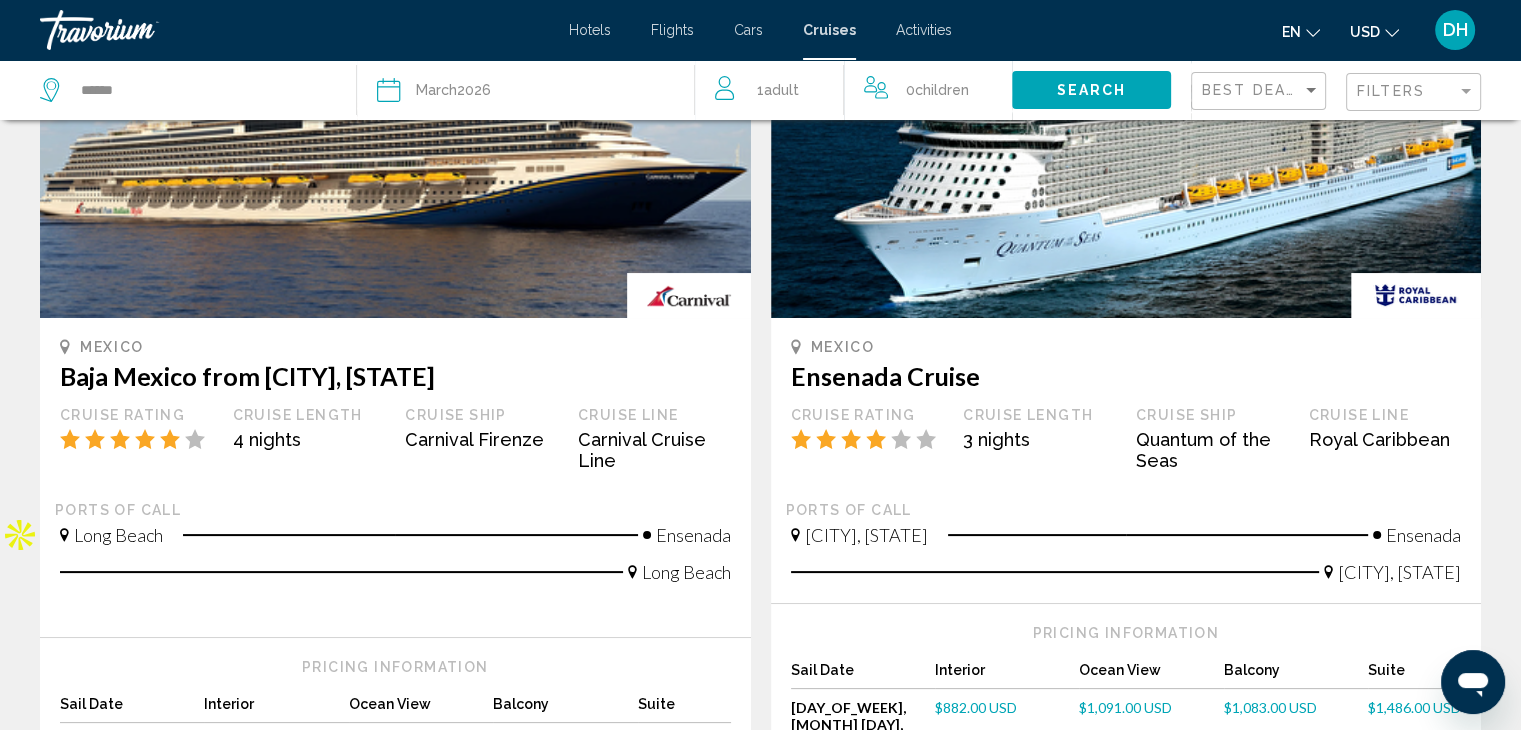 scroll, scrollTop: 0, scrollLeft: 0, axis: both 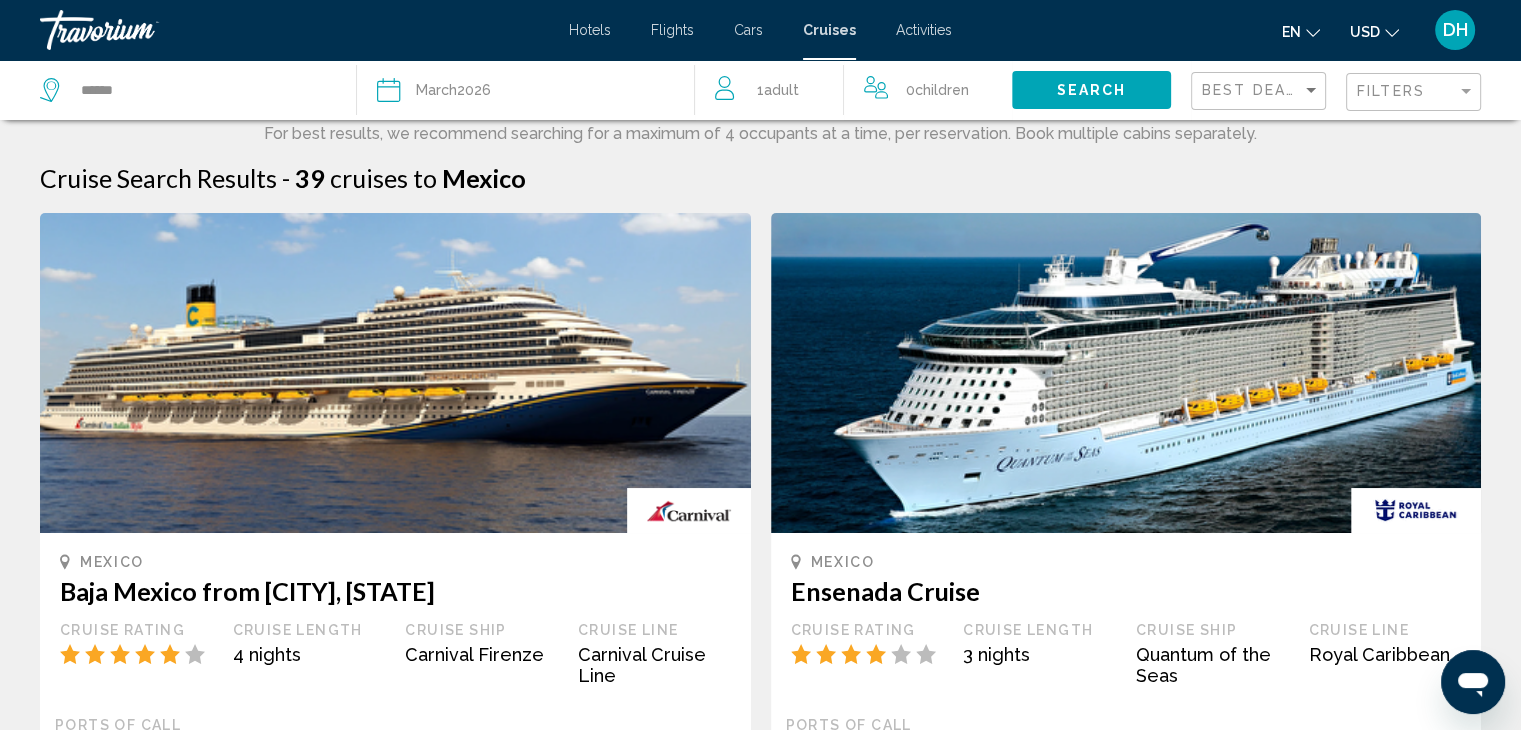 click on "Activities" at bounding box center [924, 30] 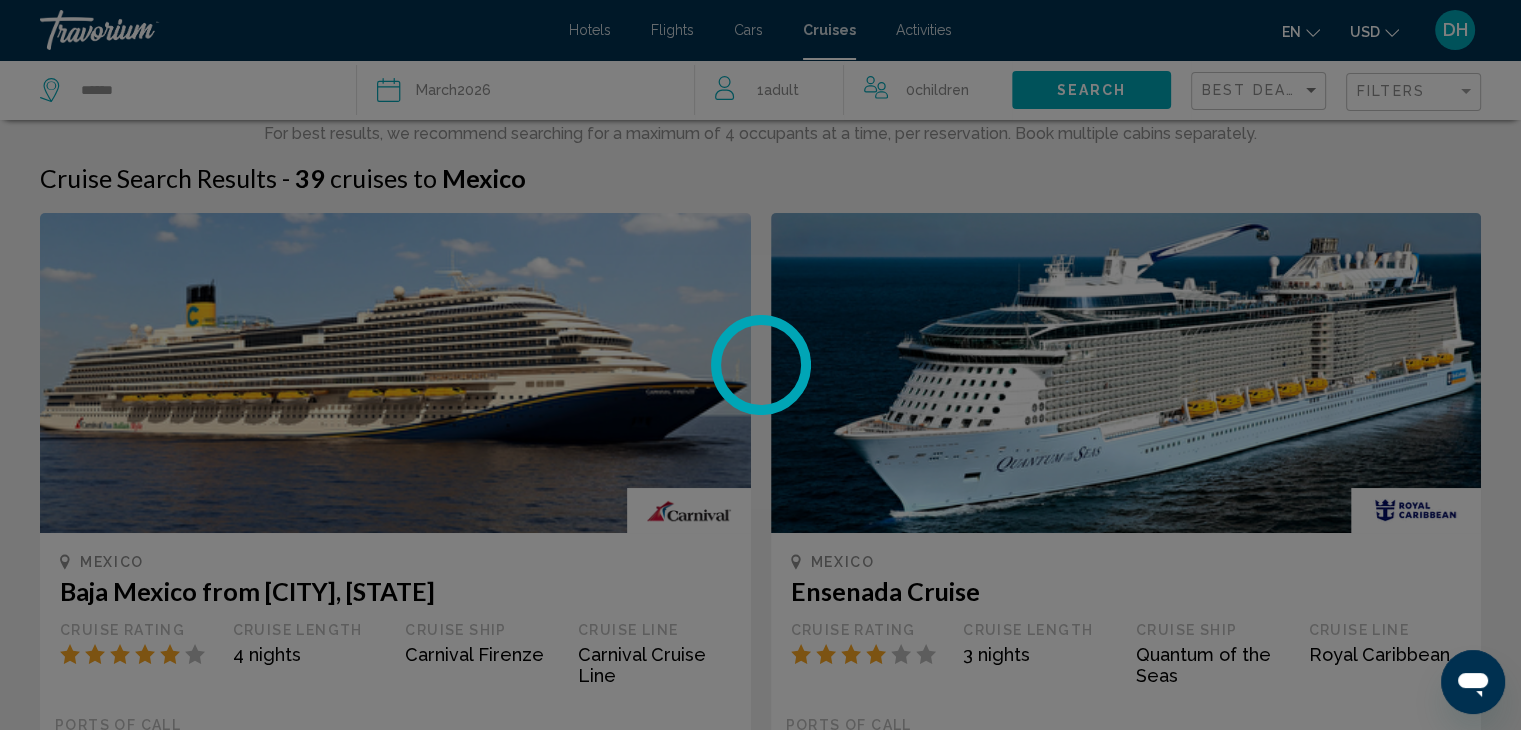 click at bounding box center (760, 365) 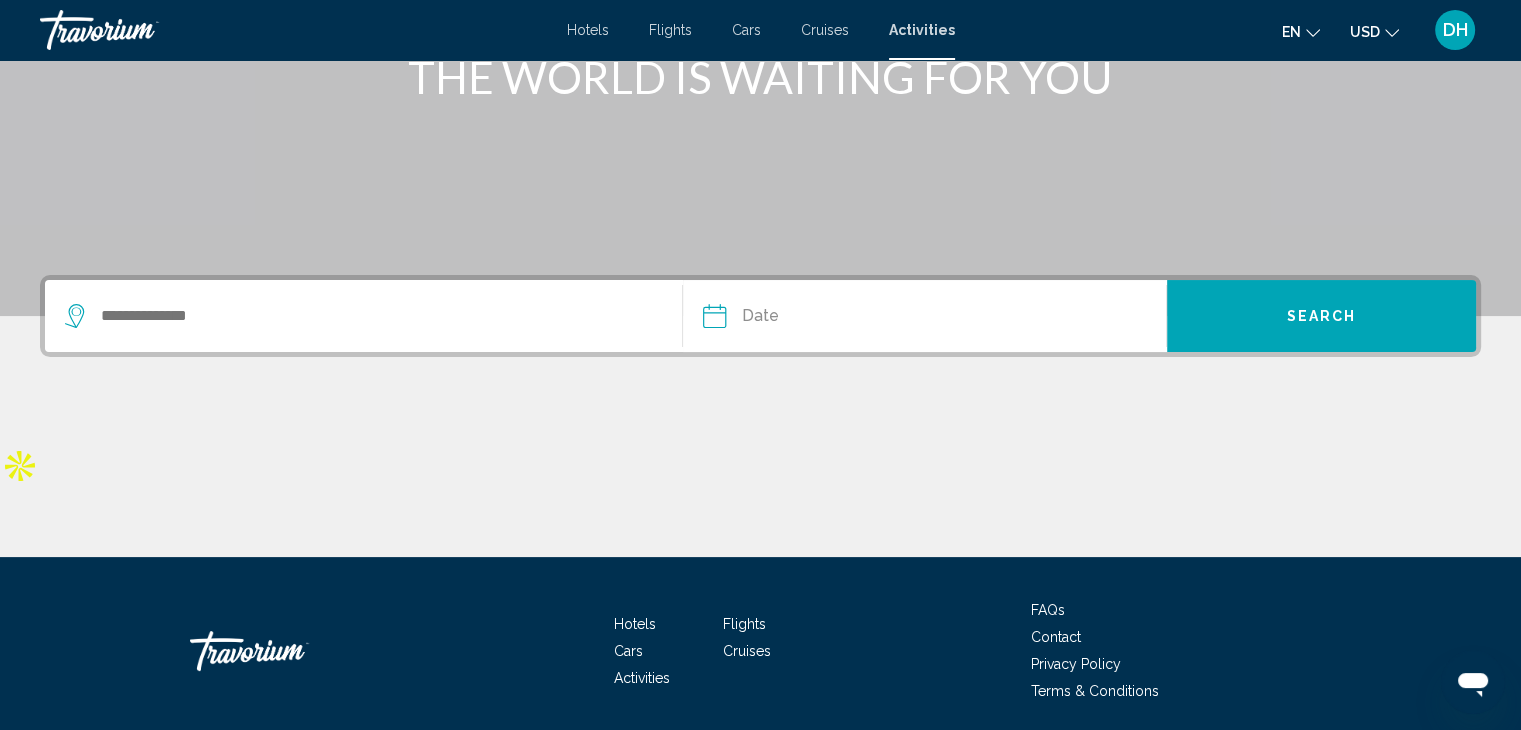 scroll, scrollTop: 356, scrollLeft: 0, axis: vertical 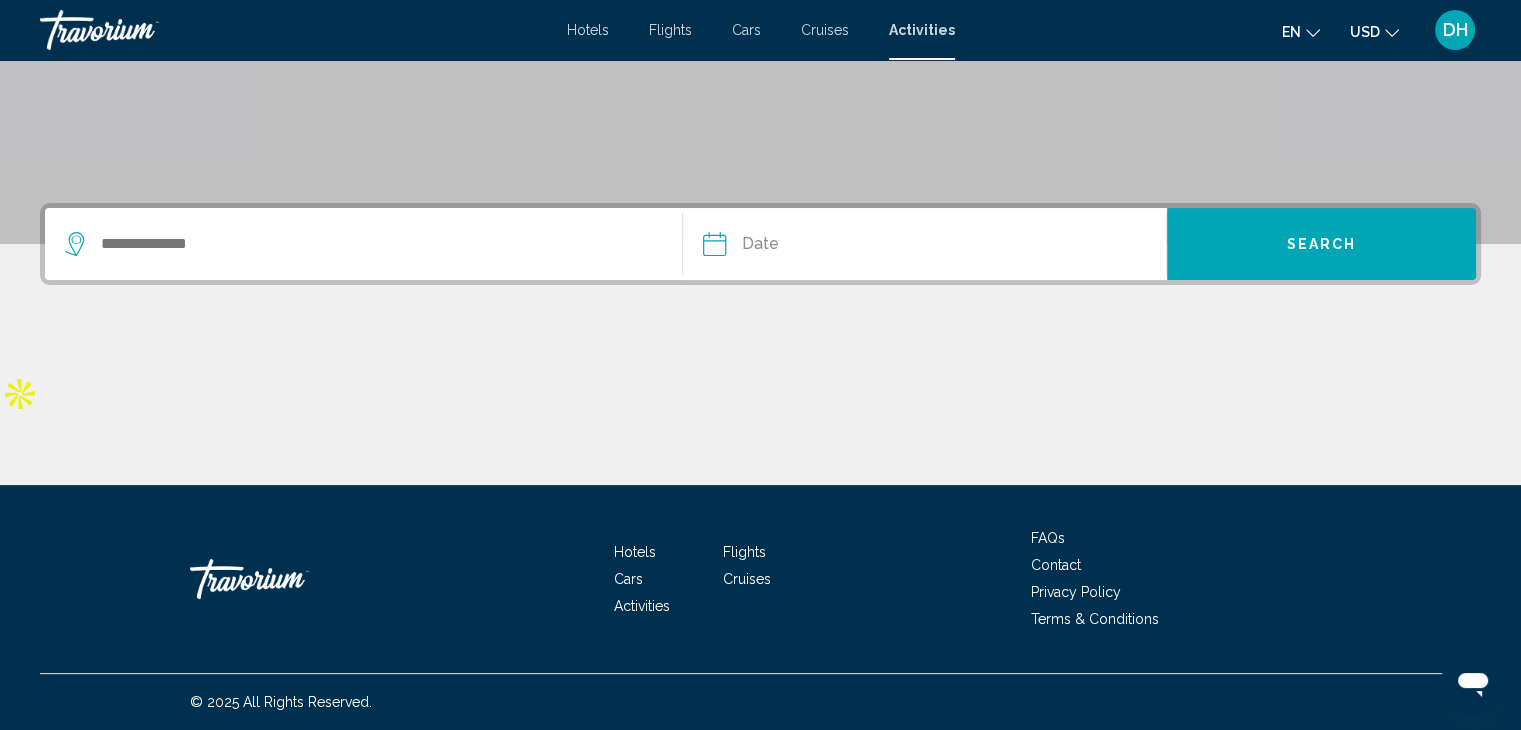 click at bounding box center [363, 244] 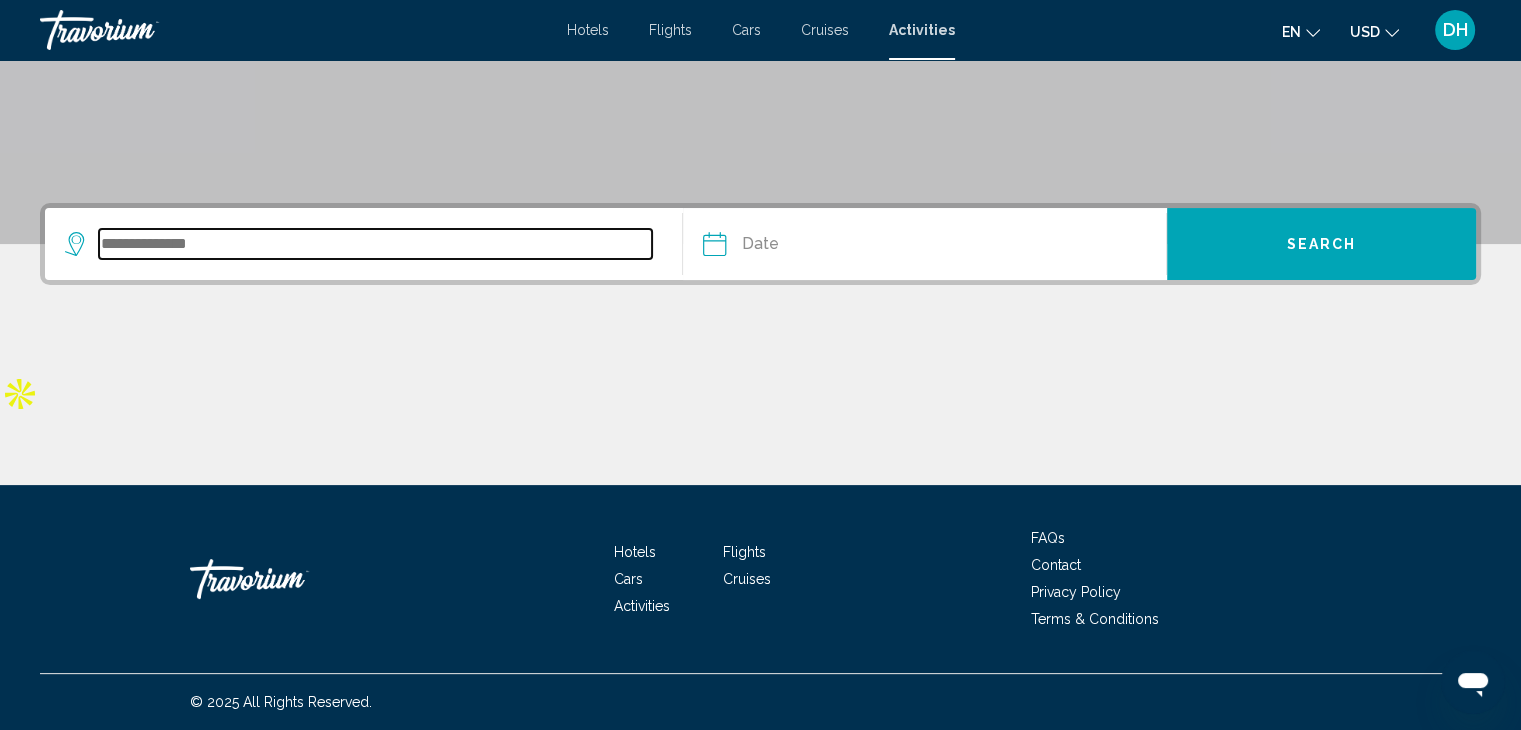 click at bounding box center (375, 244) 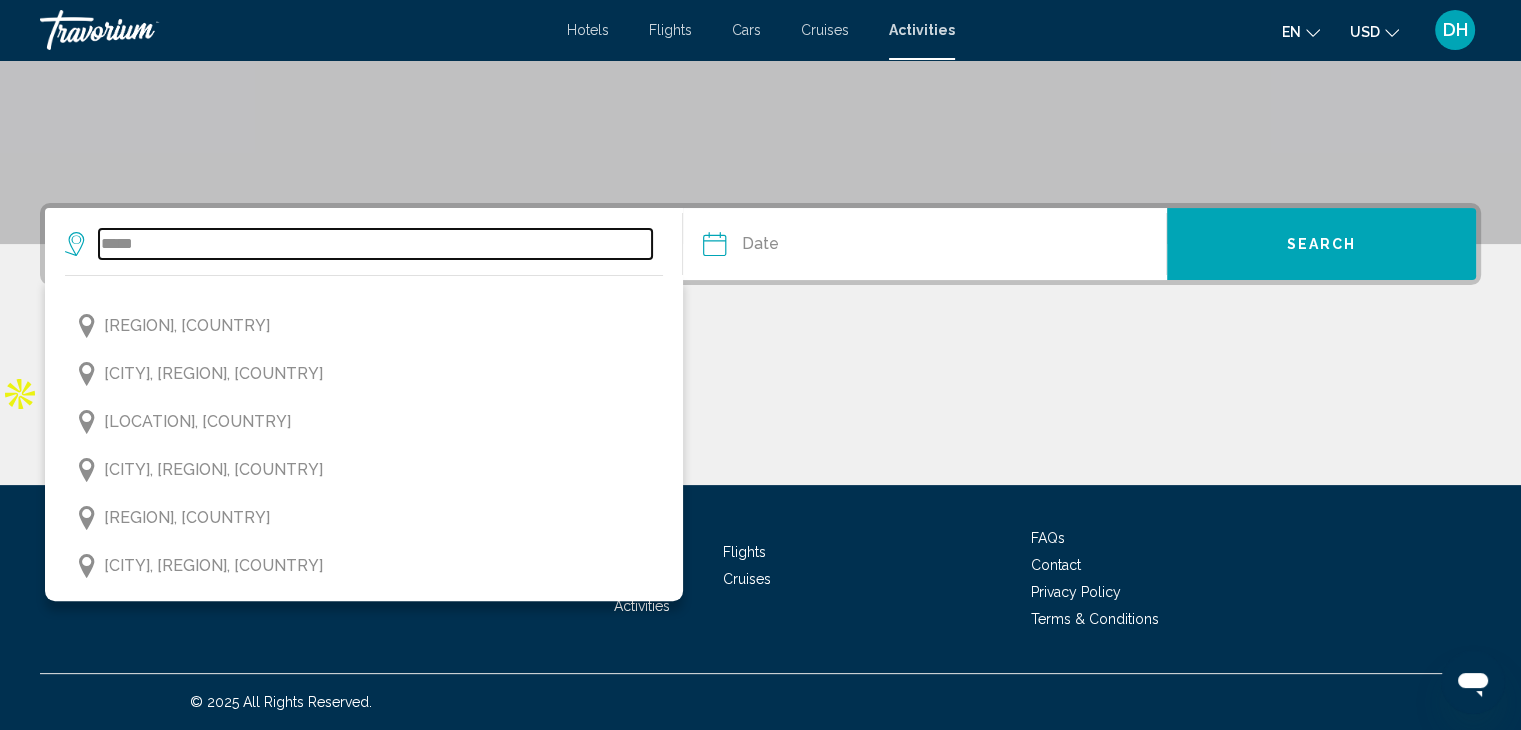 scroll, scrollTop: 460, scrollLeft: 0, axis: vertical 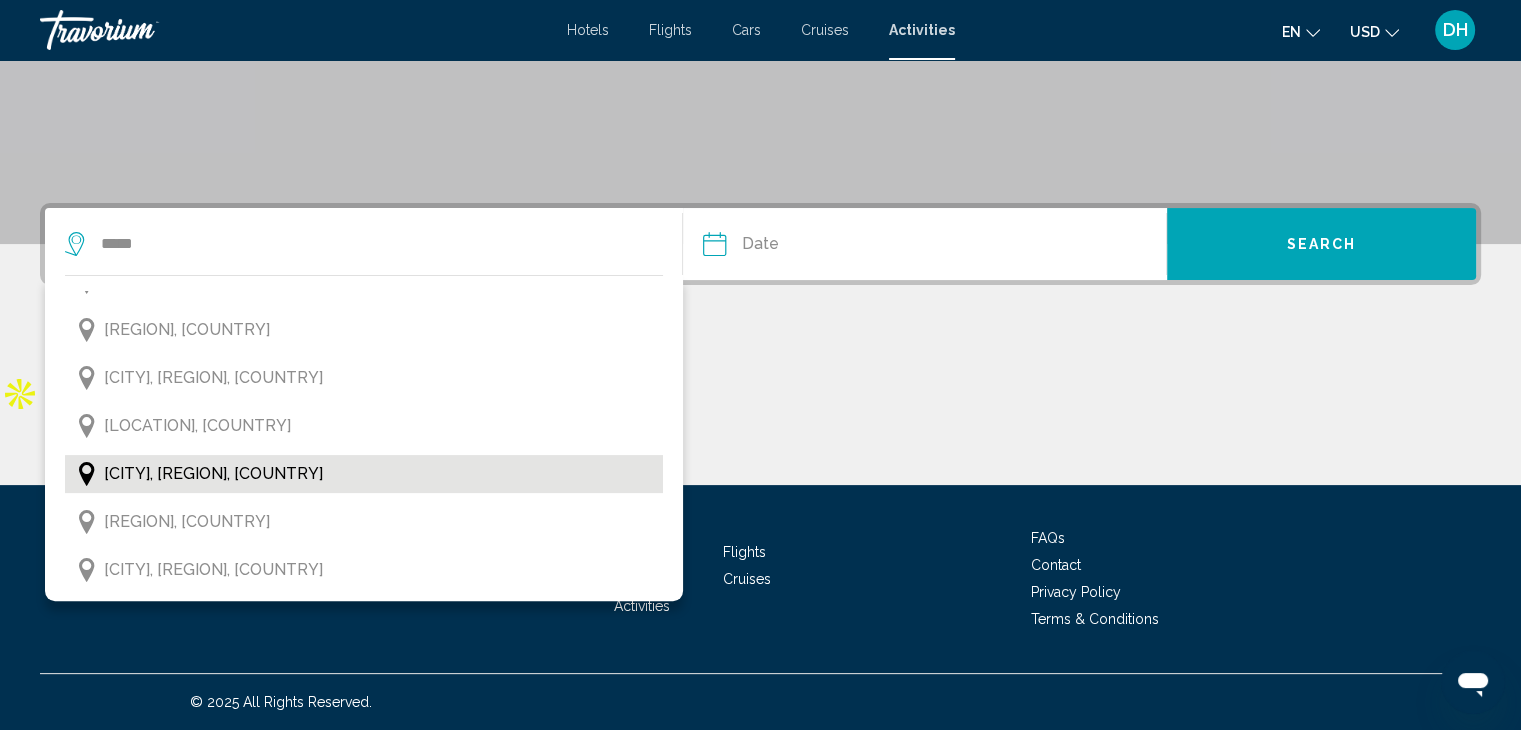 click on "[CITY], [REGION], [COUNTRY]" at bounding box center [213, 474] 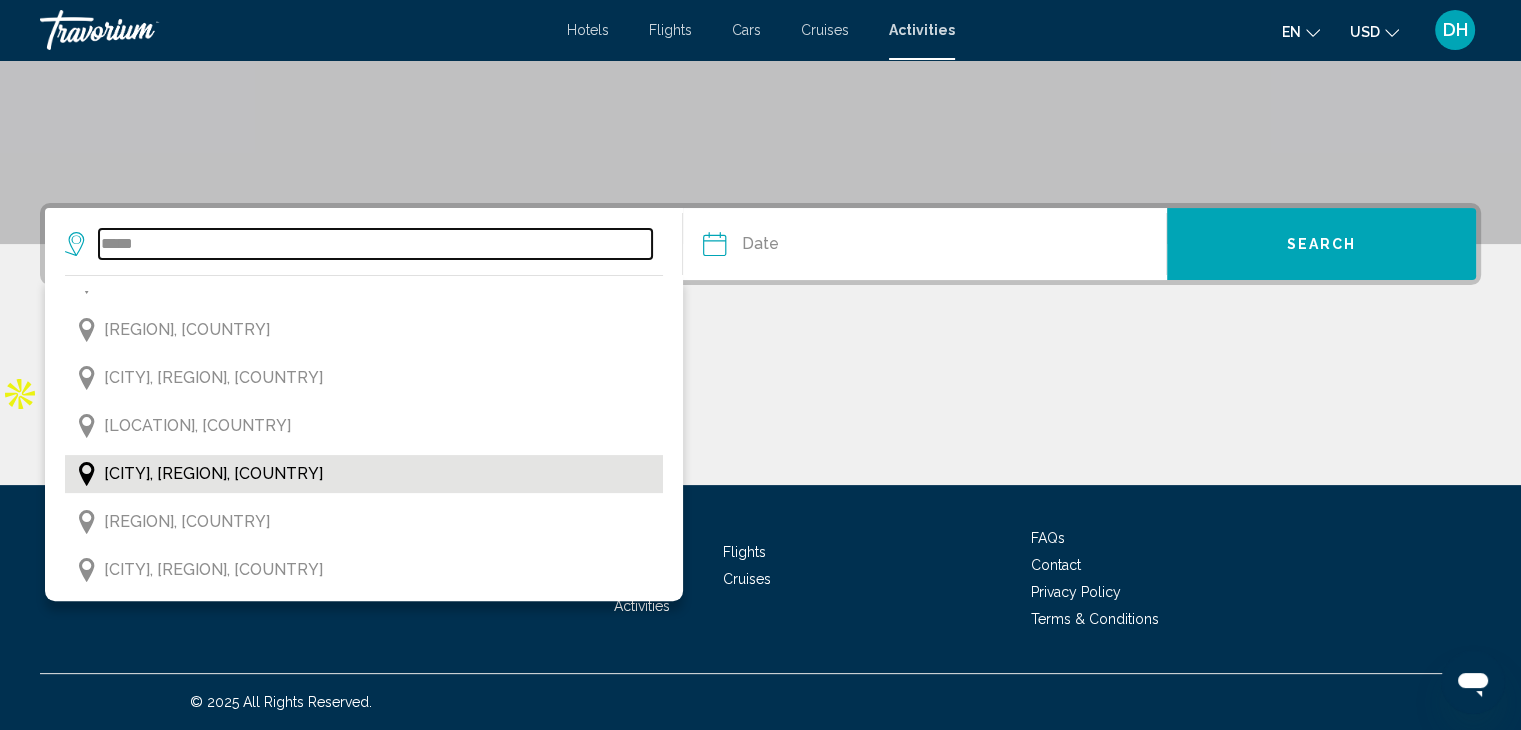 type on "**********" 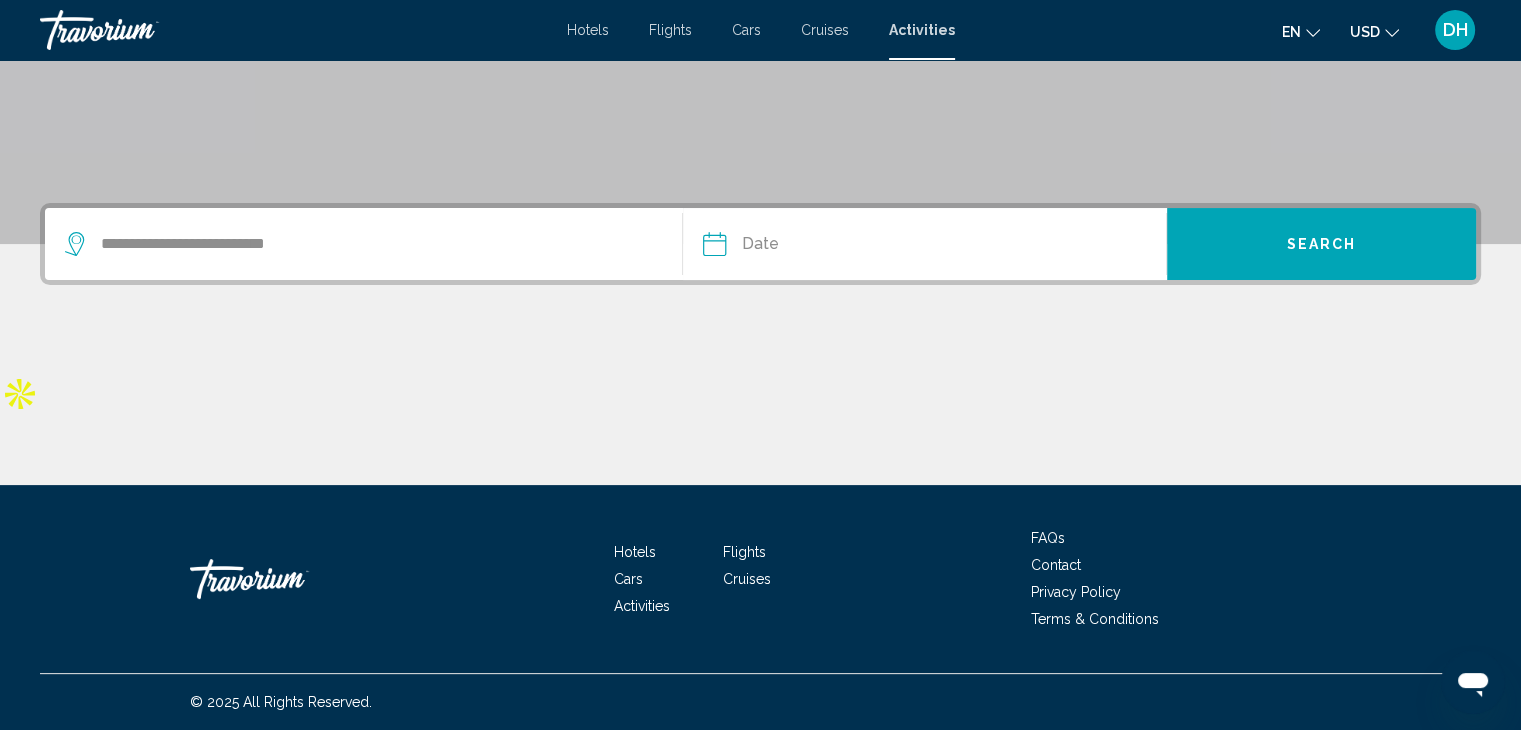 click at bounding box center (817, 247) 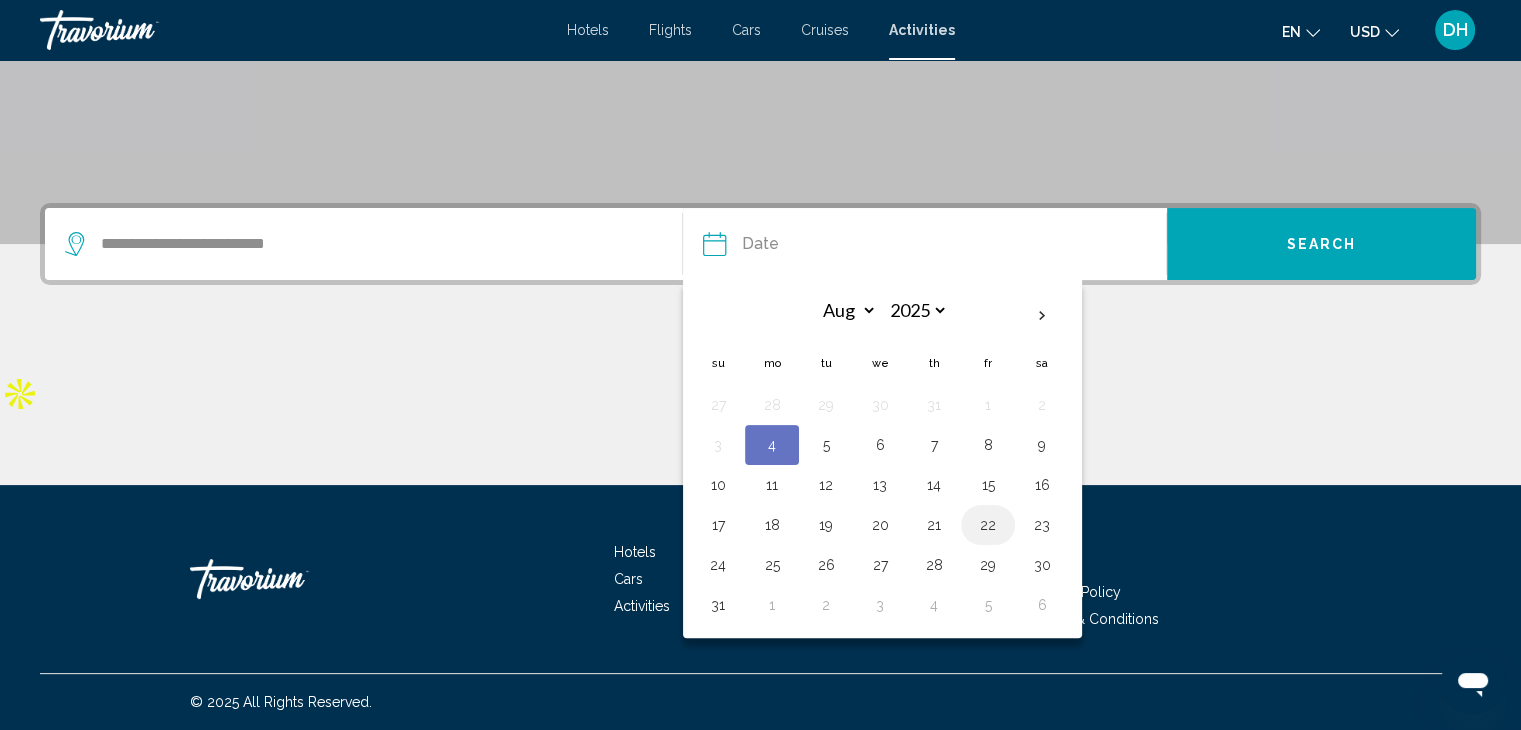 click on "22" at bounding box center [988, 525] 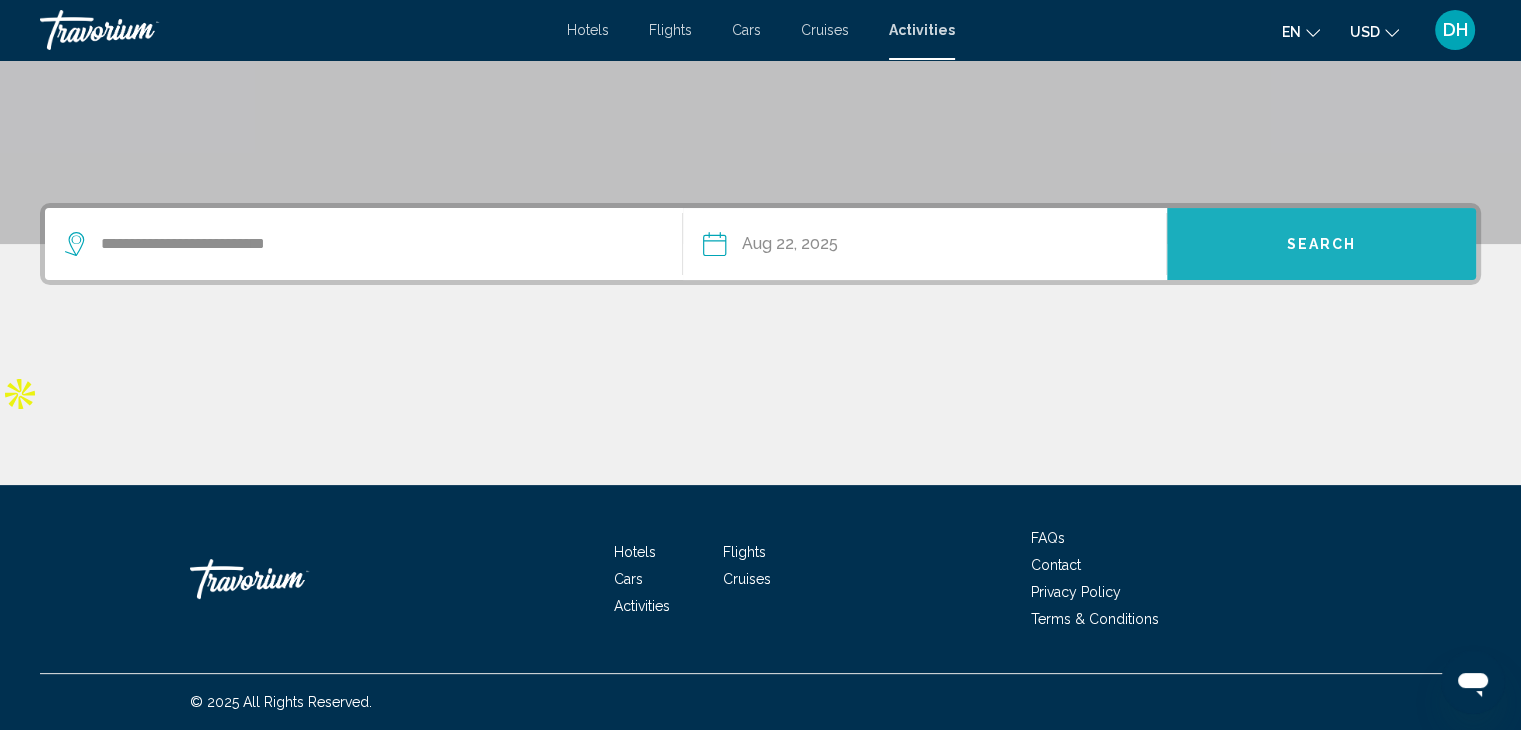 click on "Search" at bounding box center [1322, 245] 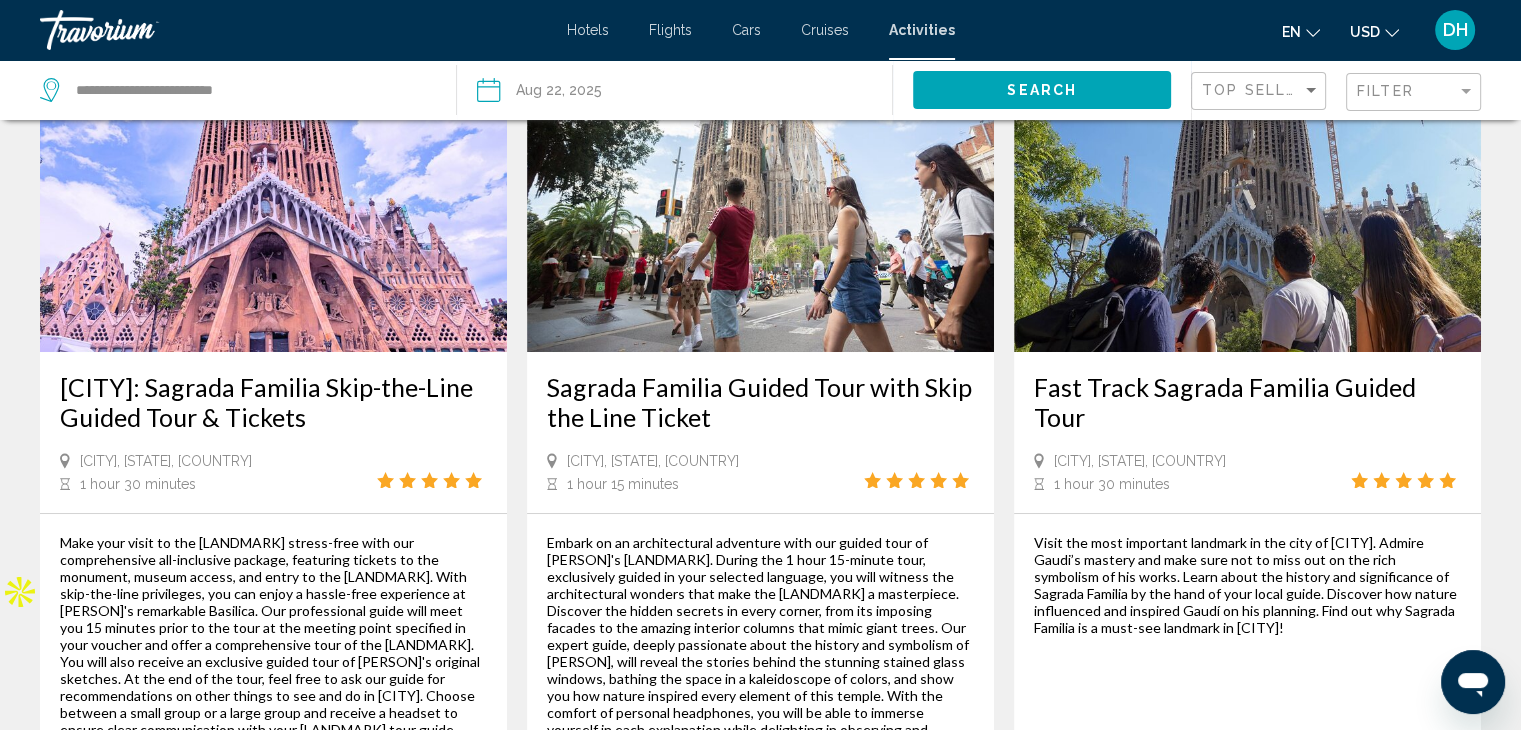 scroll, scrollTop: 179, scrollLeft: 0, axis: vertical 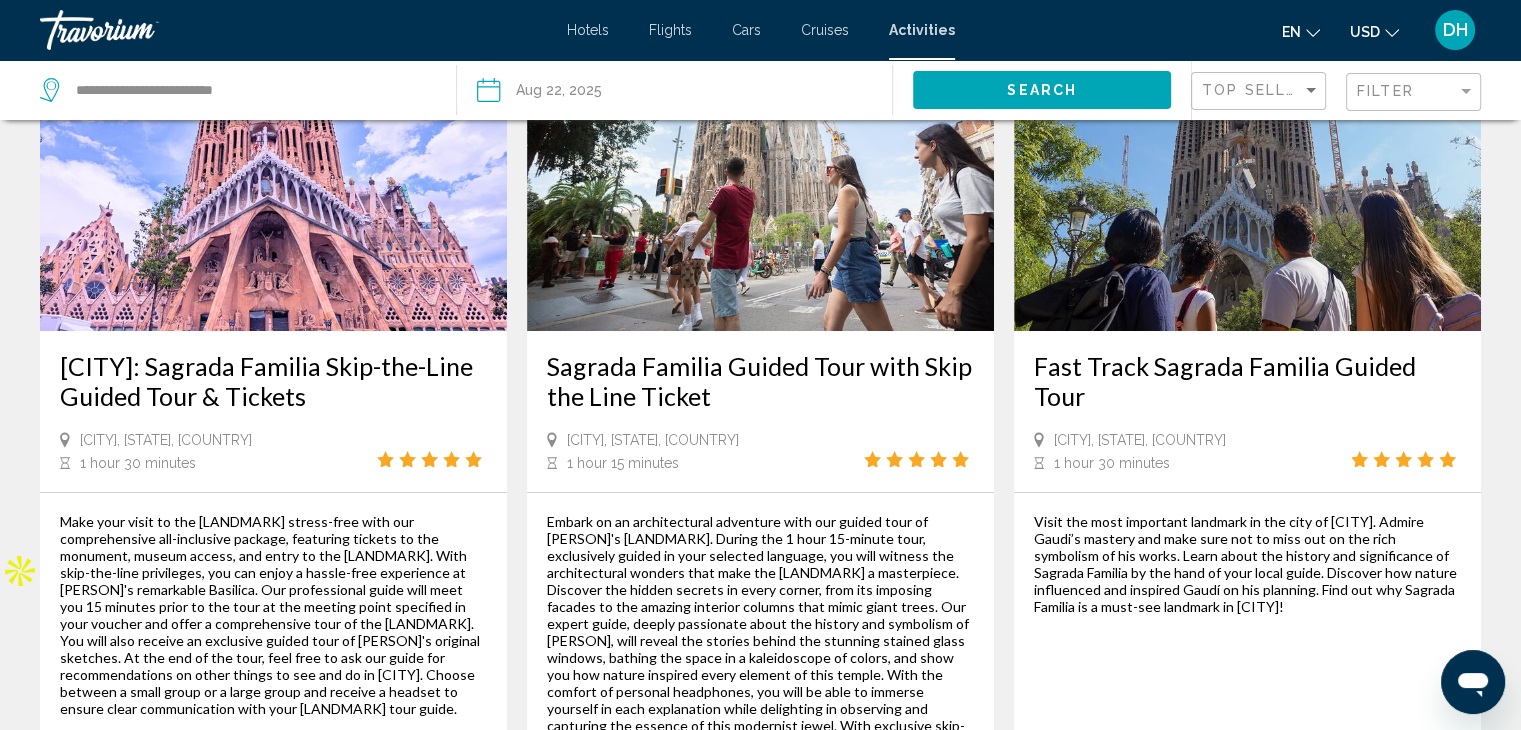click at bounding box center [273, 171] 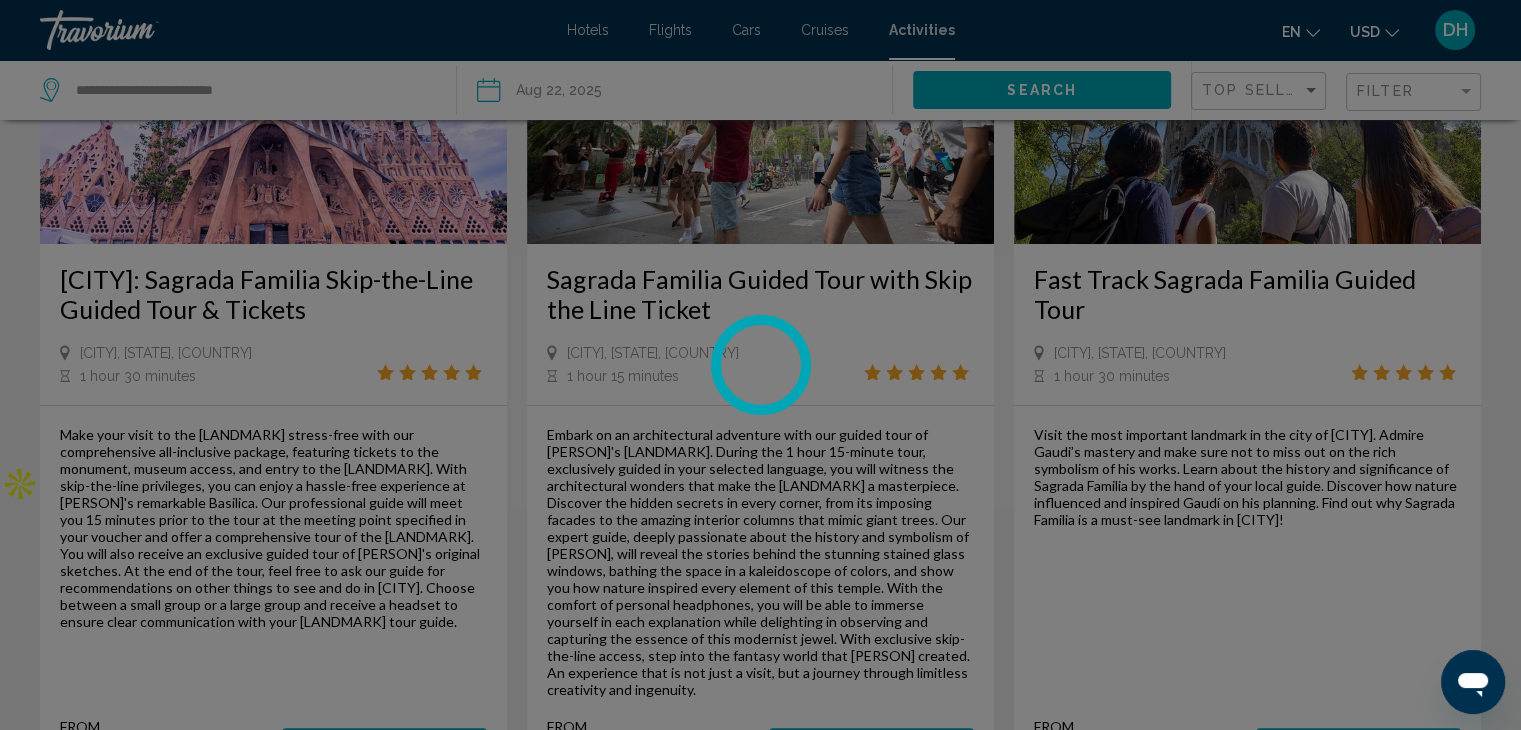 scroll, scrollTop: 274, scrollLeft: 0, axis: vertical 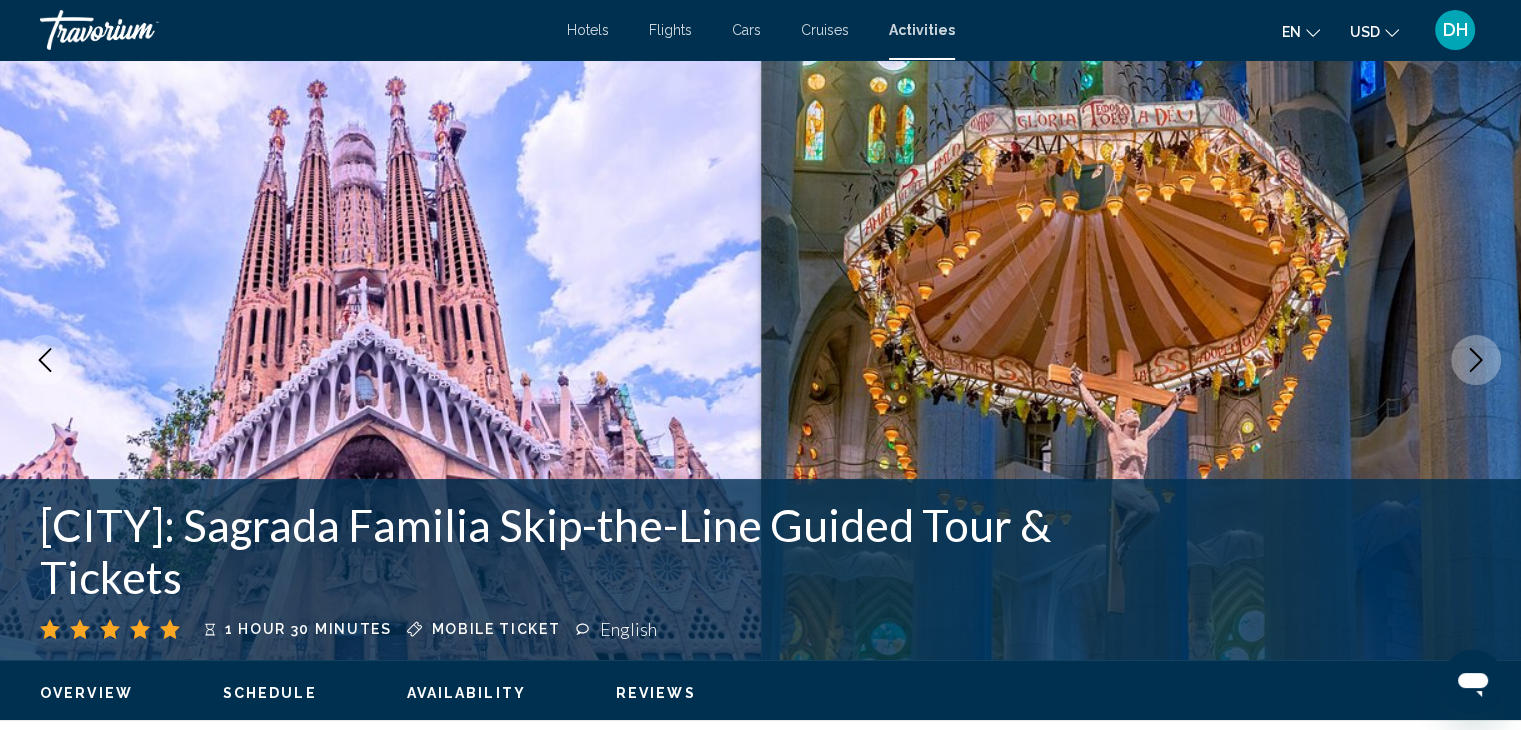 click at bounding box center [380, 360] 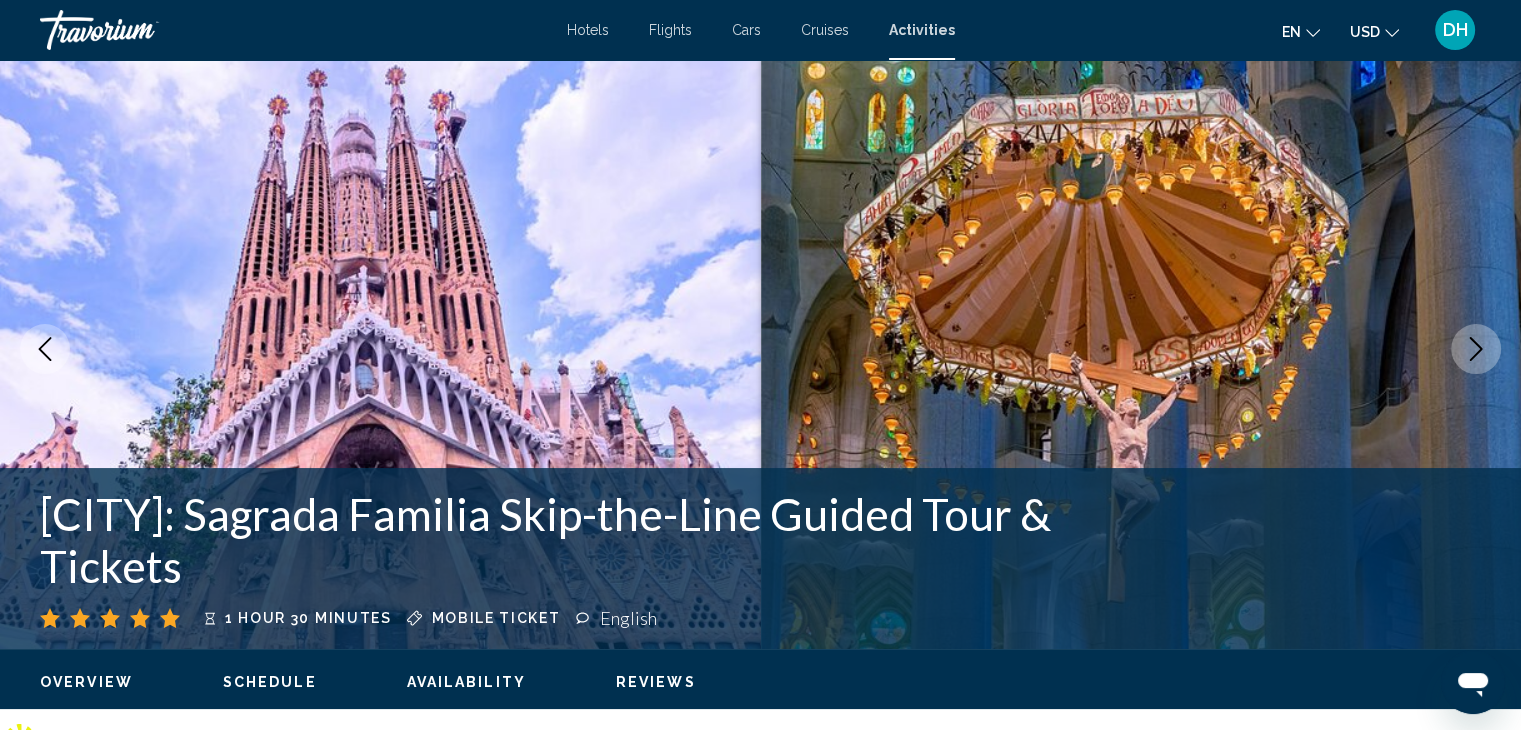 scroll, scrollTop: 0, scrollLeft: 0, axis: both 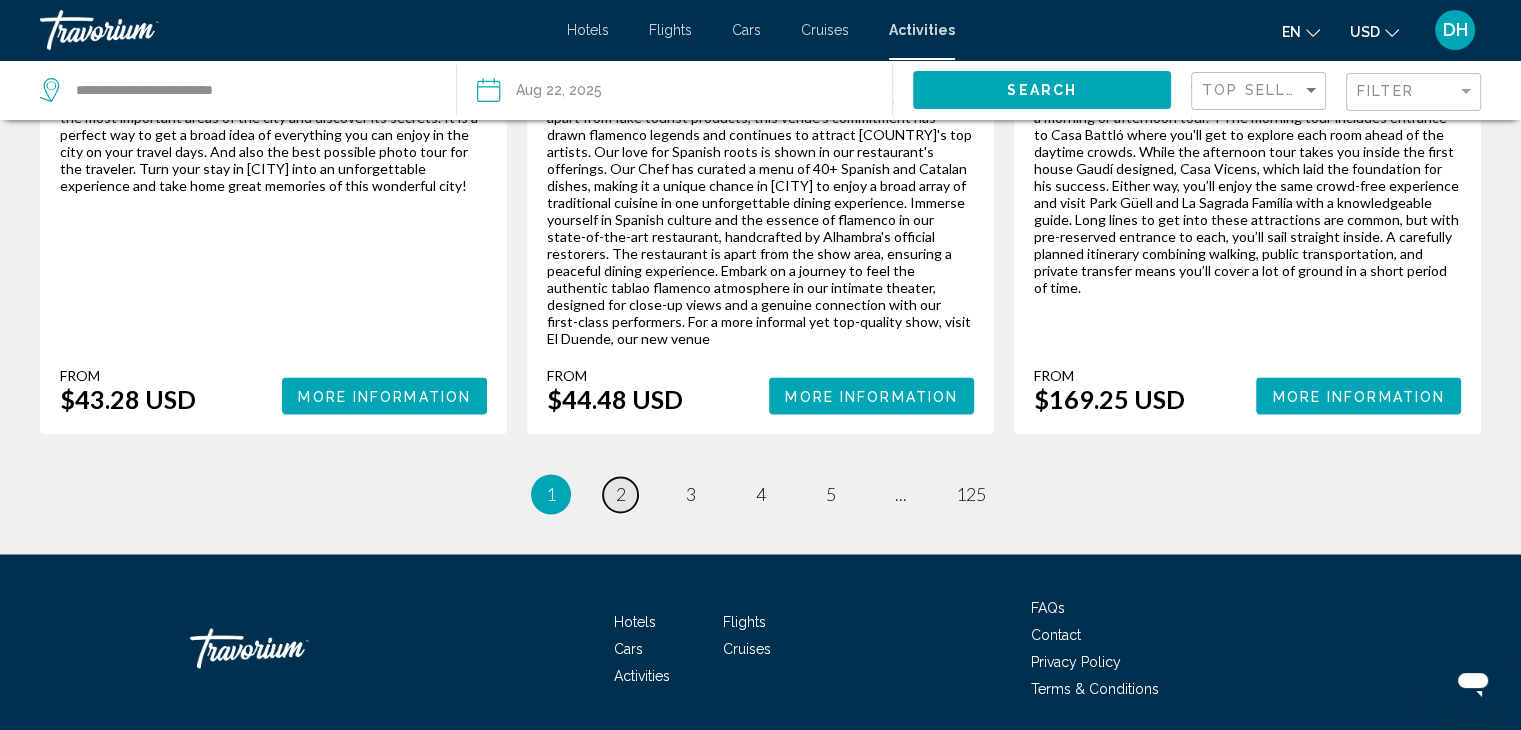 click on "2" at bounding box center [621, 494] 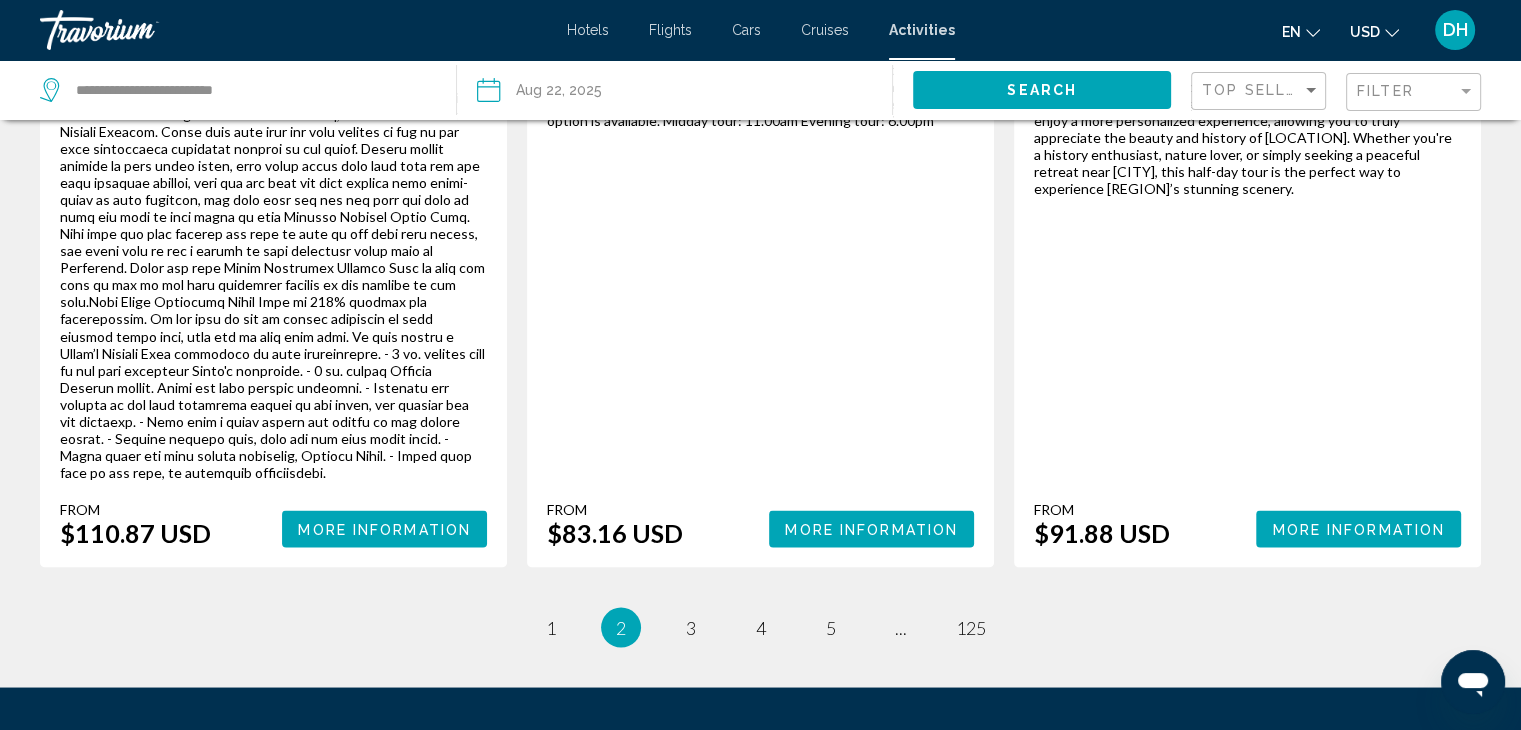 scroll, scrollTop: 3592, scrollLeft: 0, axis: vertical 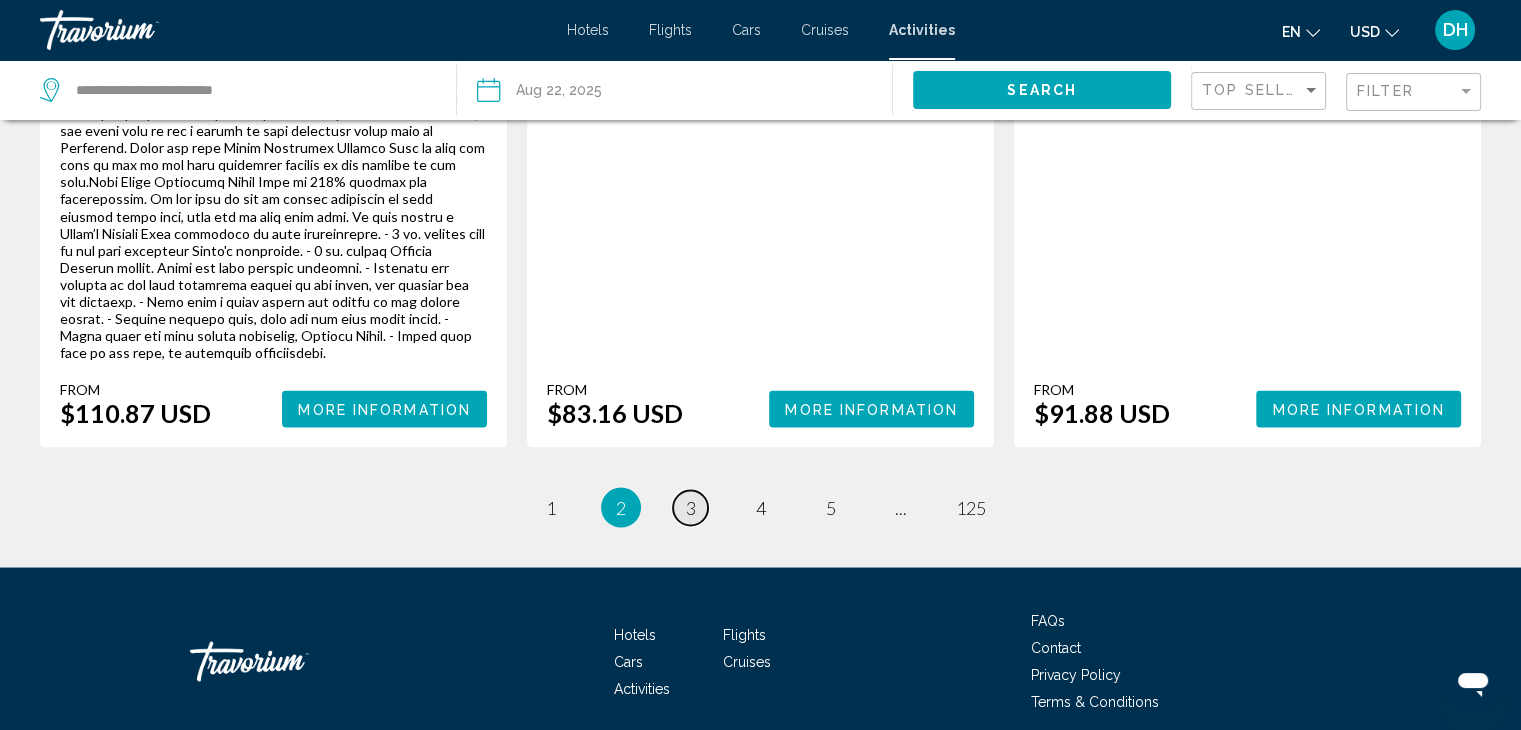 click on "page  3" at bounding box center [690, 507] 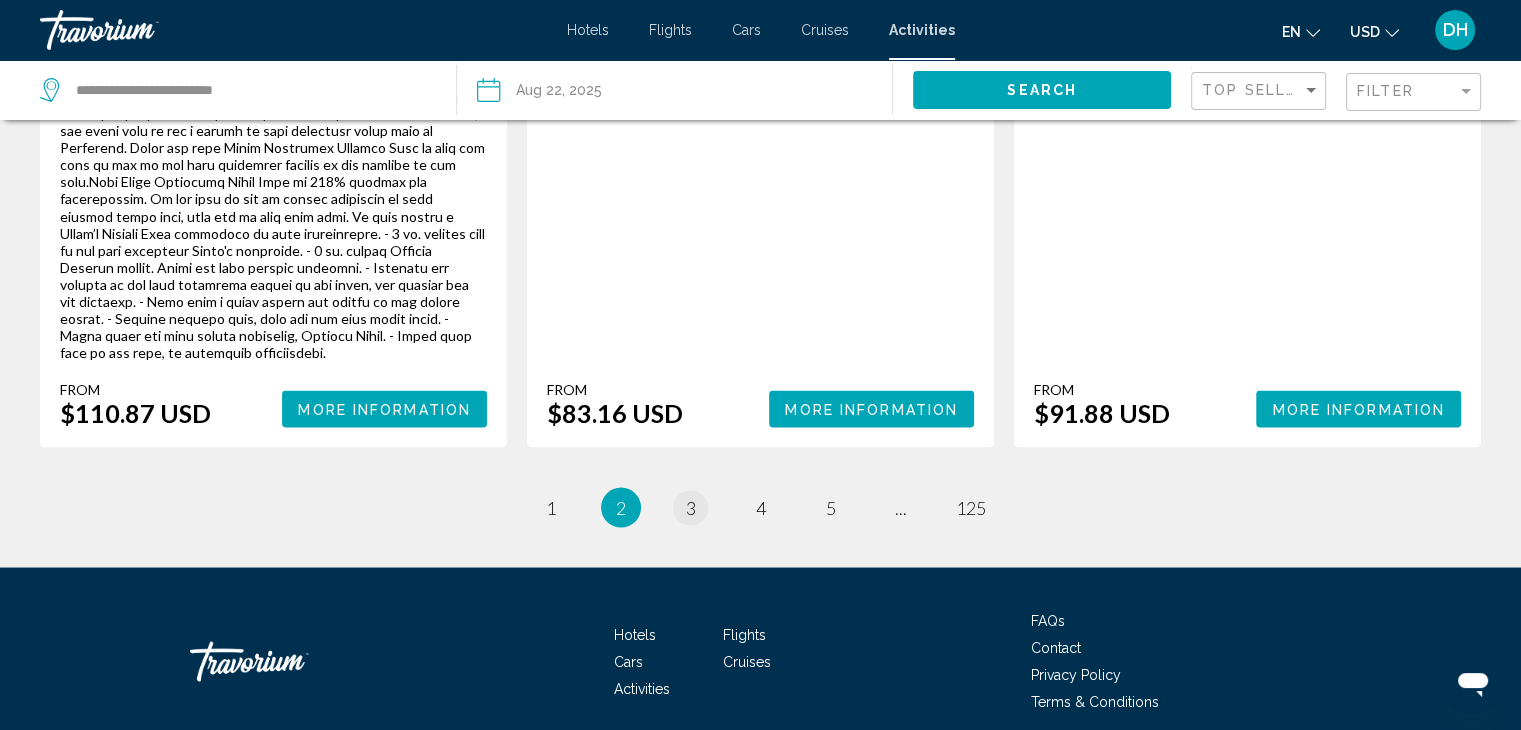 scroll, scrollTop: 0, scrollLeft: 0, axis: both 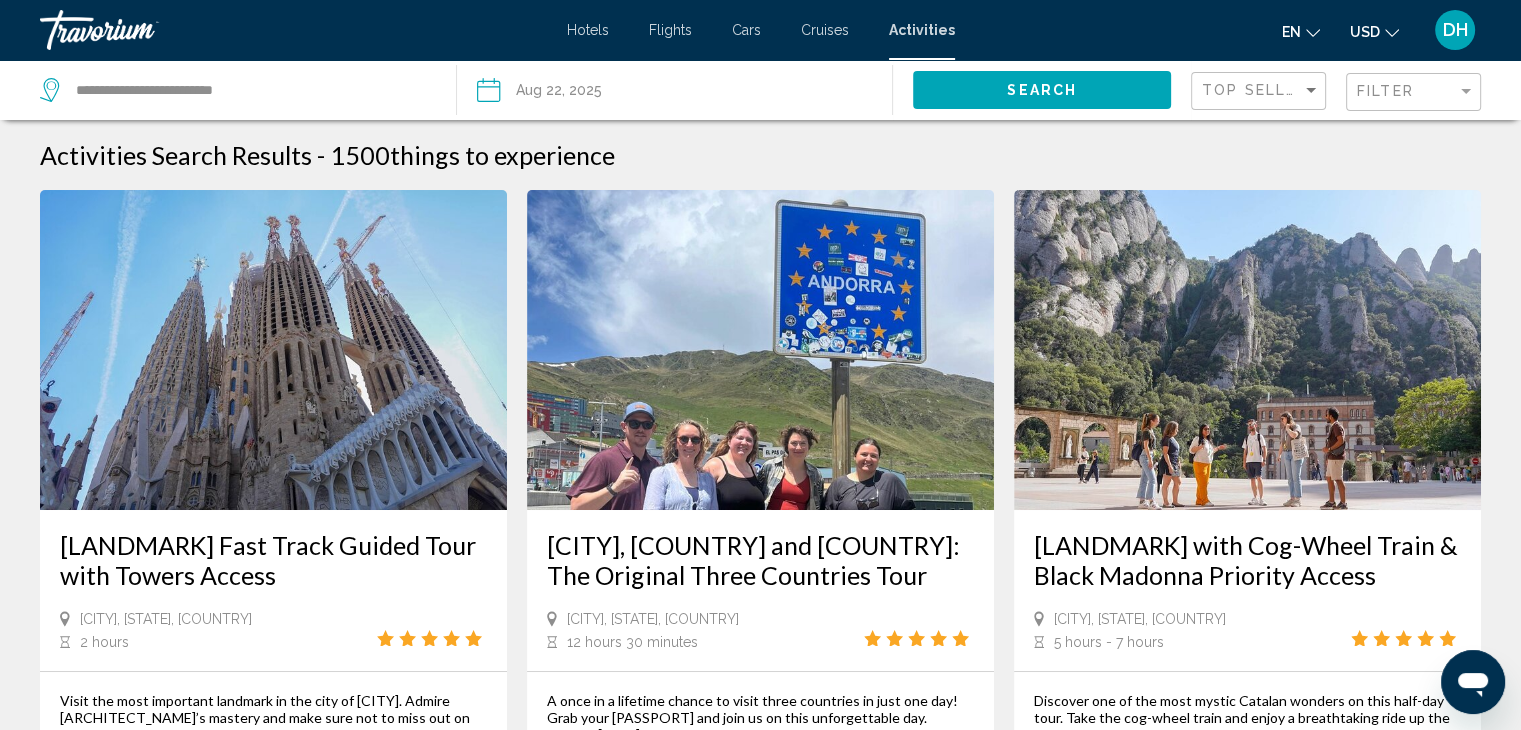 click on "[COUNTRY], [COUNTRY] and [COUNTRY]: The Original Three Countries Tour
[CITY], [STATE], [COUNTRY]
12 hours 30 minutes" at bounding box center (760, 430) 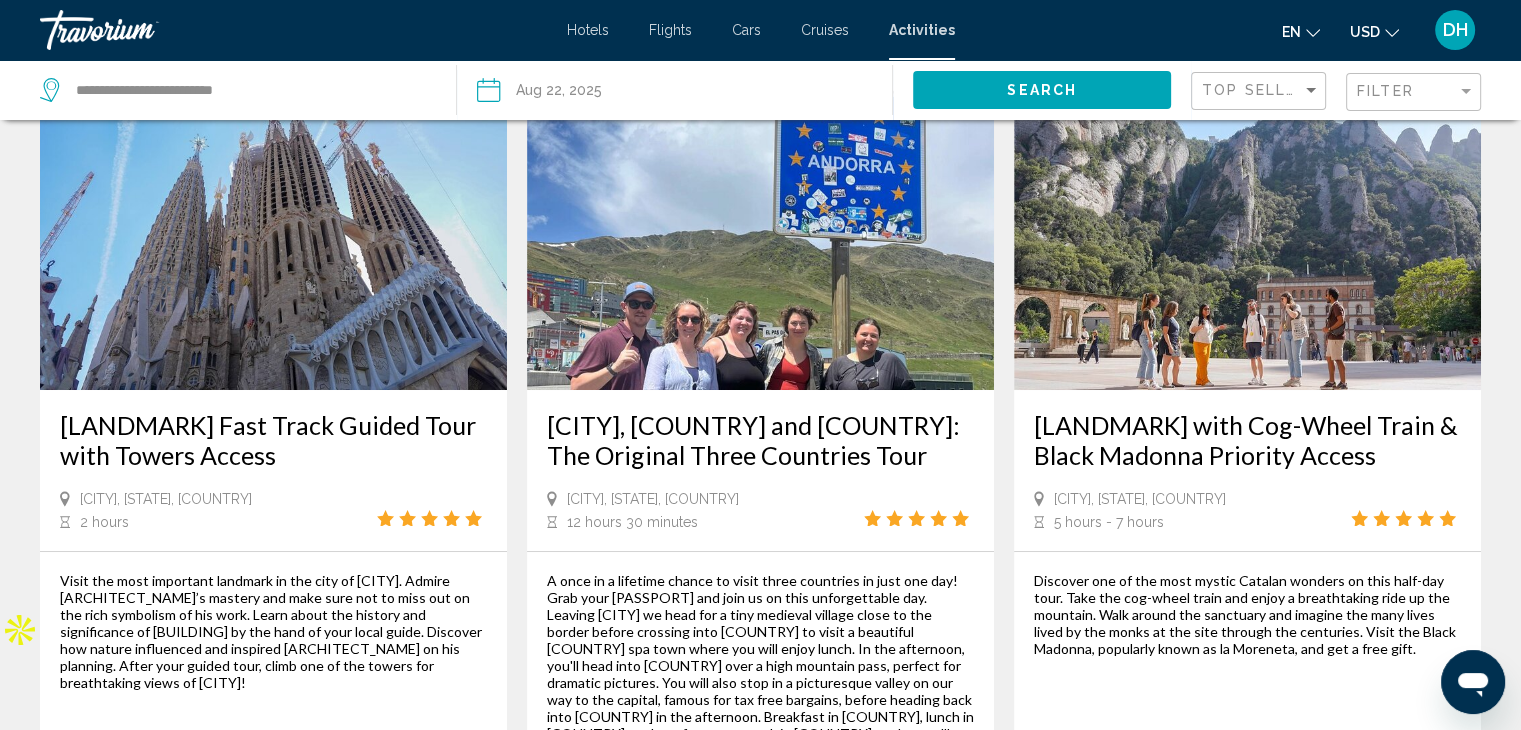 scroll, scrollTop: 0, scrollLeft: 0, axis: both 